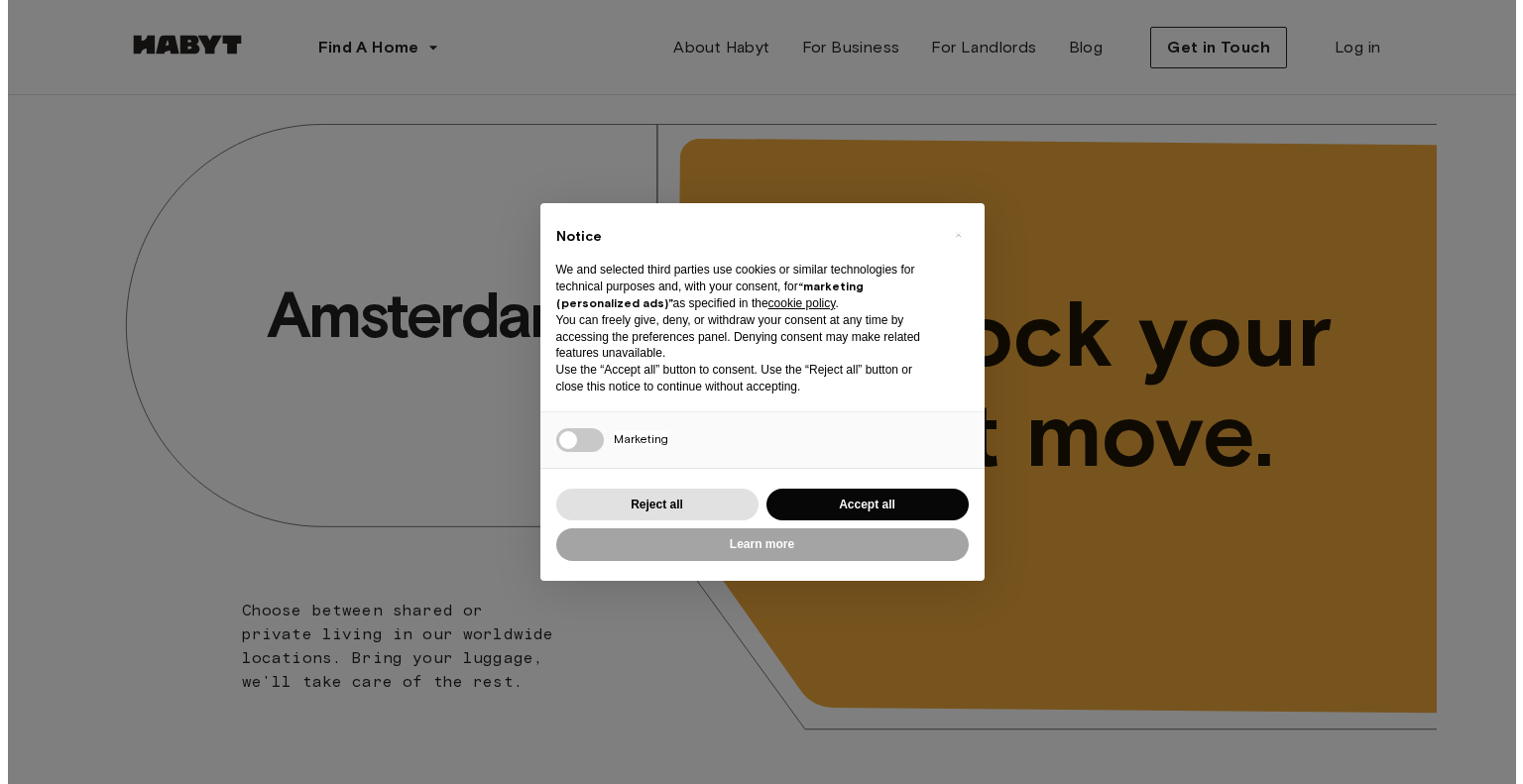 scroll, scrollTop: 0, scrollLeft: 0, axis: both 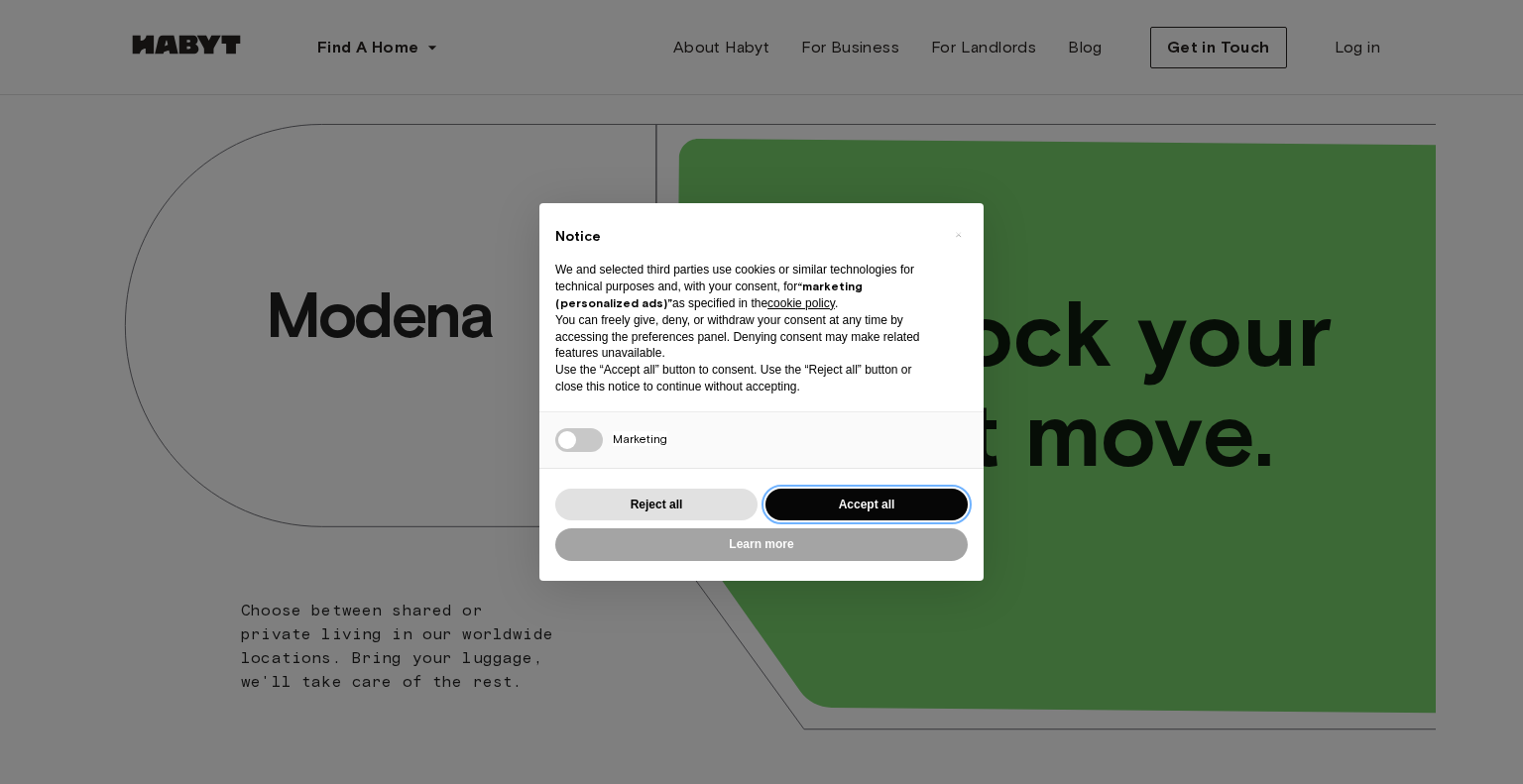 click on "Accept all" at bounding box center (867, 504) 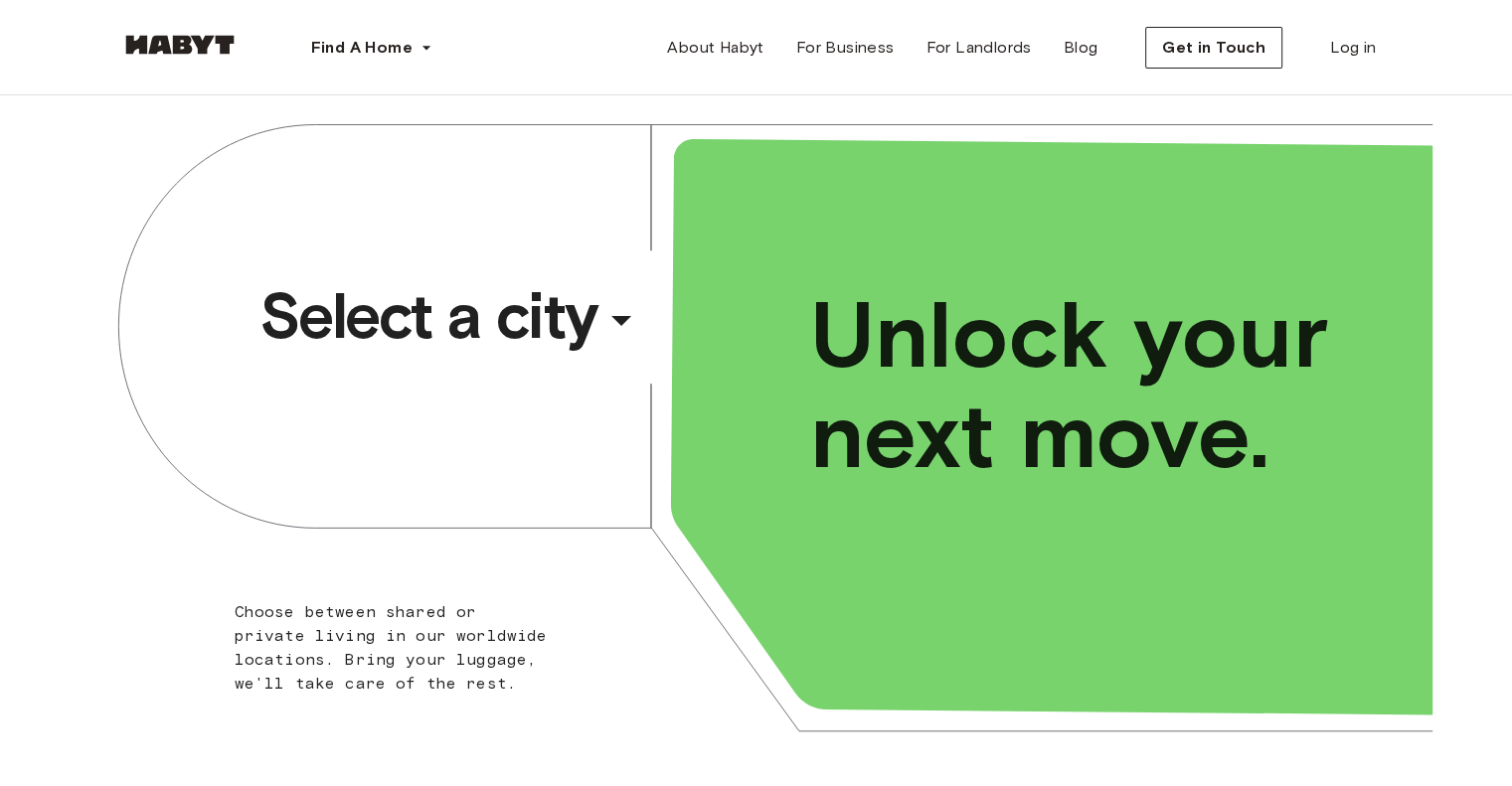 click on "​" at bounding box center [648, 336] 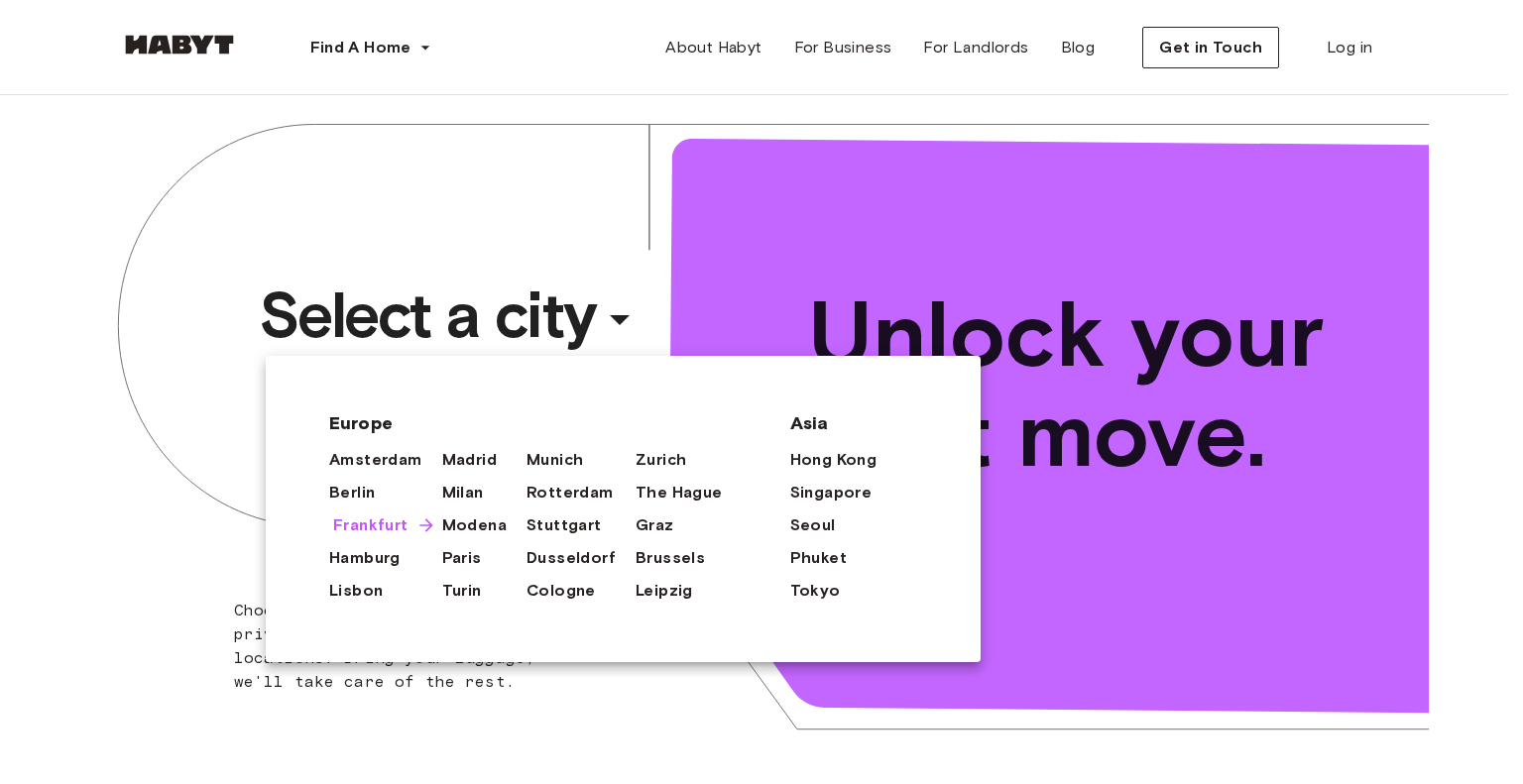 click on "Frankfurt" at bounding box center (371, 525) 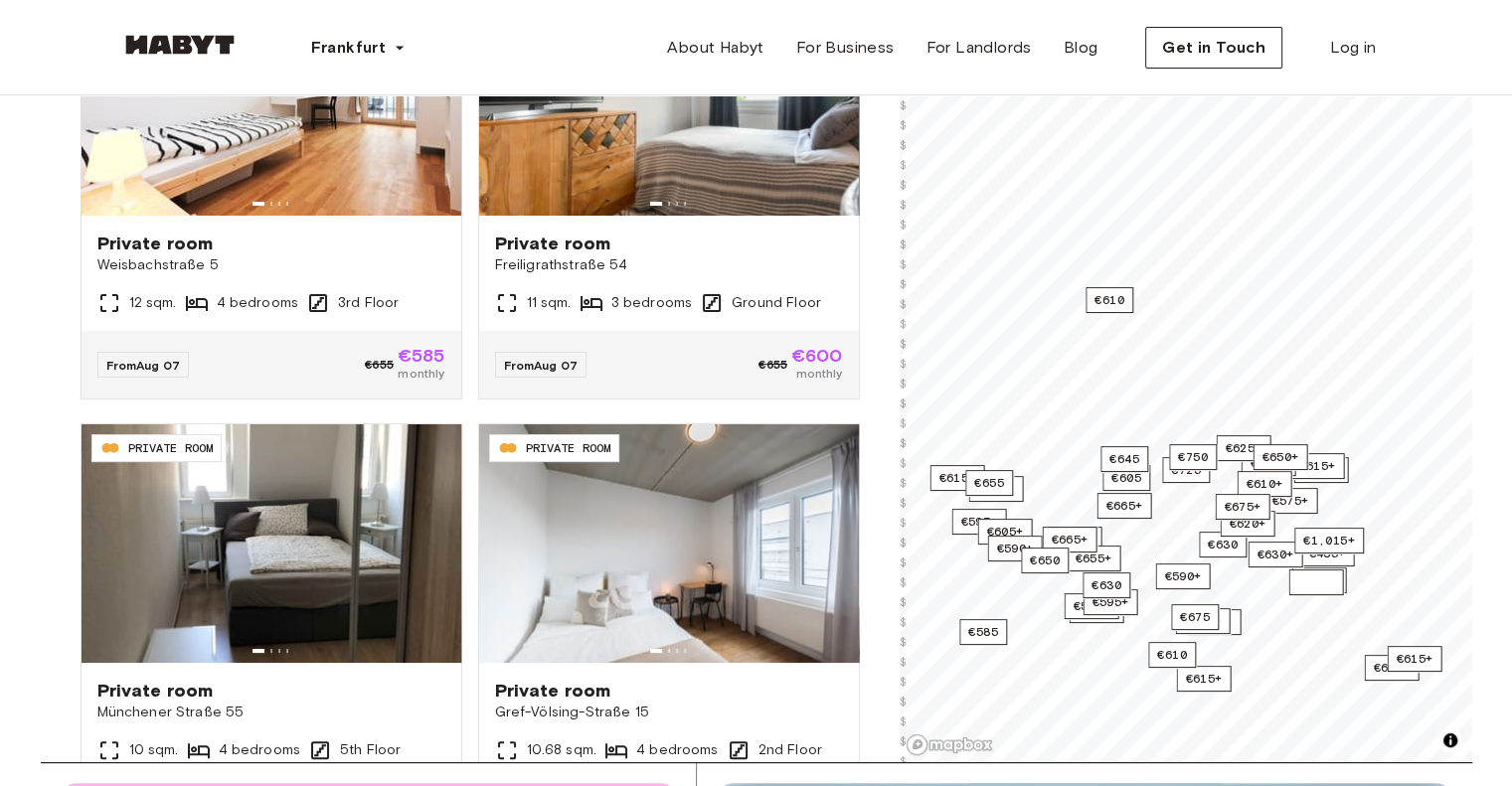 scroll, scrollTop: 298, scrollLeft: 0, axis: vertical 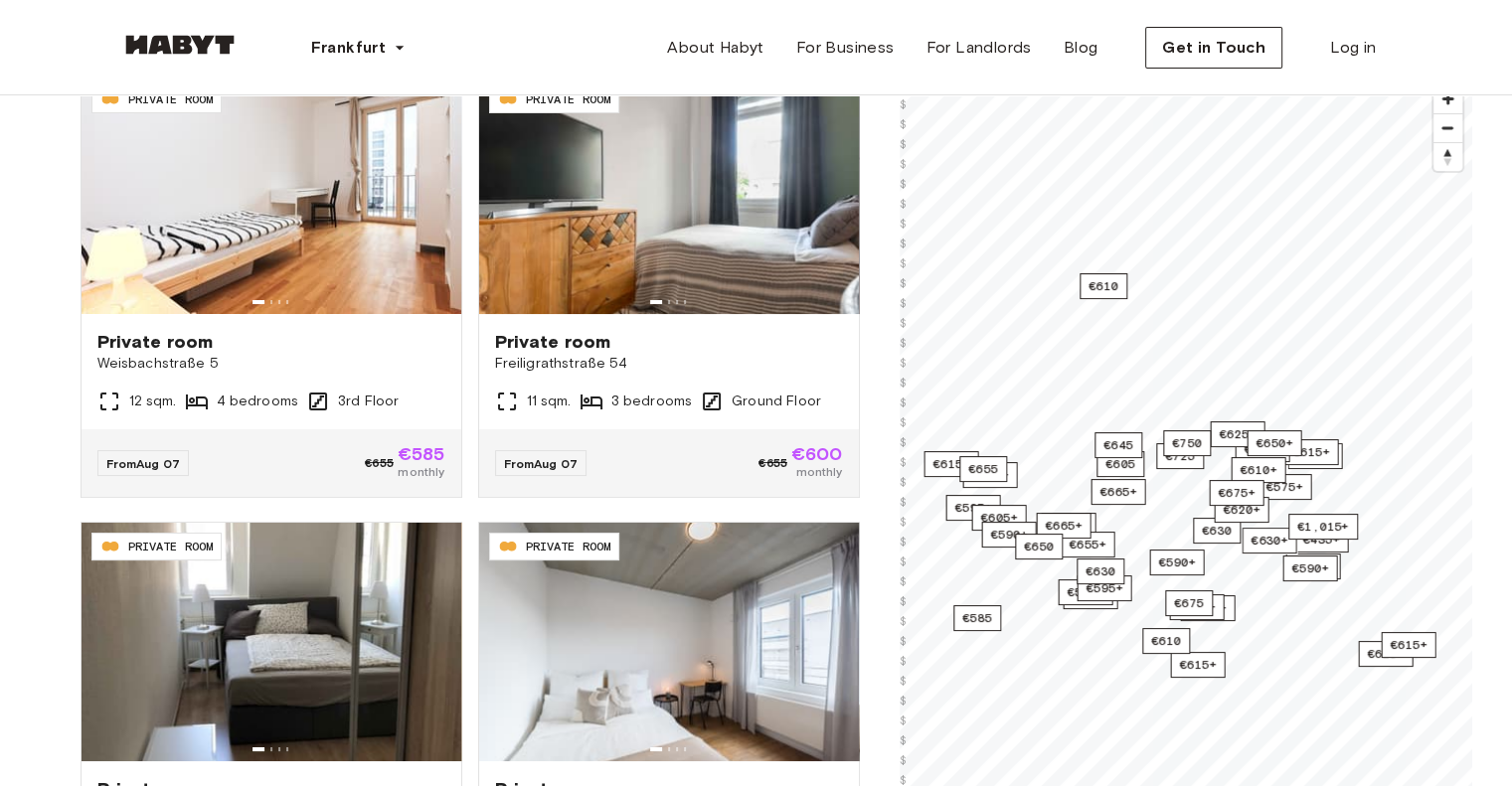 click on "Frankfurt Europe Amsterdam Berlin Frankfurt Hamburg Lisbon Madrid Milan Modena Paris Turin Munich Rotterdam Stuttgart Dusseldorf Cologne Zurich The Hague Graz Brussels Leipzig Asia Hong Kong Singapore Seoul Phuket Tokyo About Habyt For Business For Landlords Blog Get in Touch Log in" at bounding box center (756, 48) 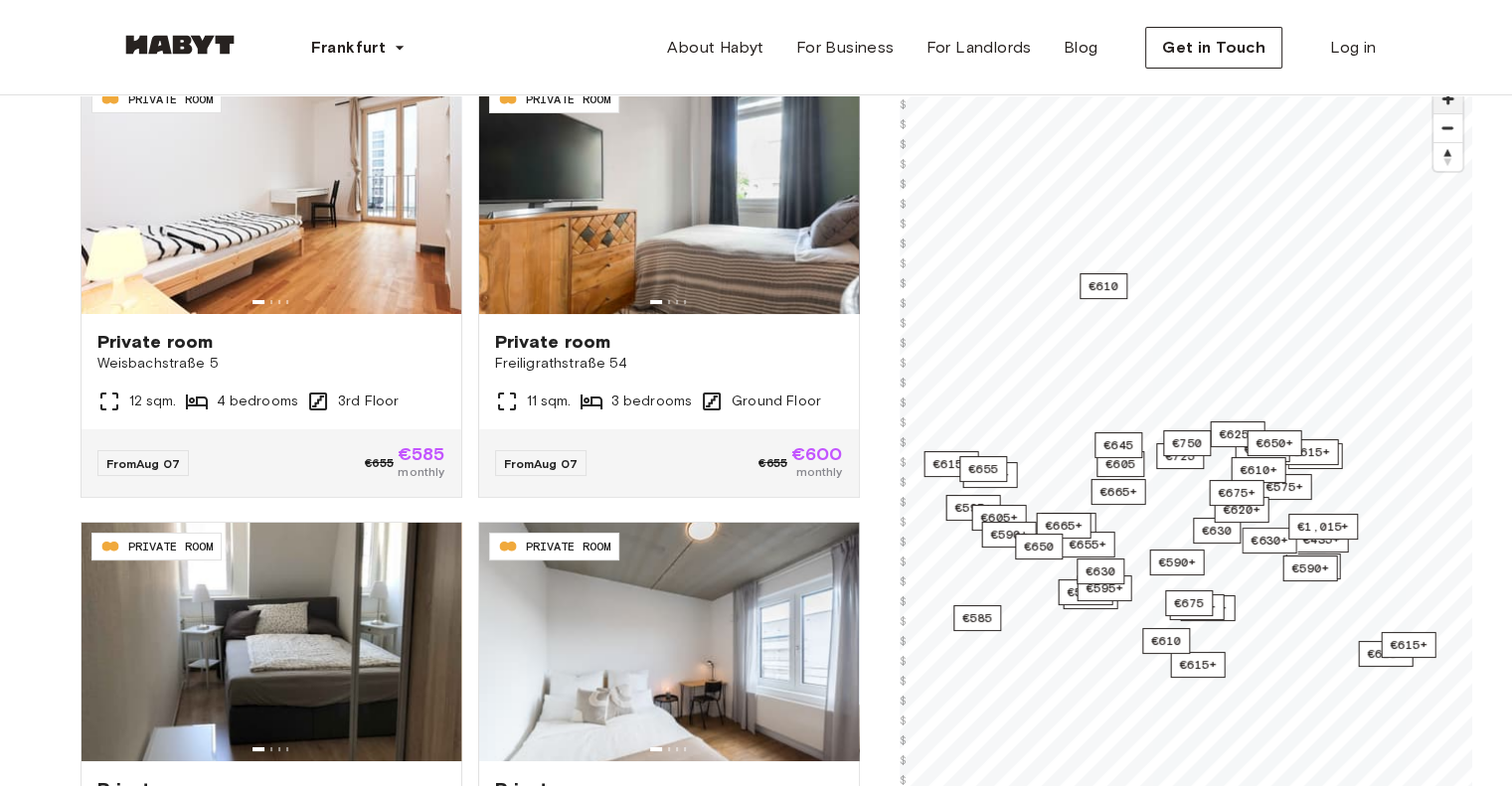 click at bounding box center [1447, 98] 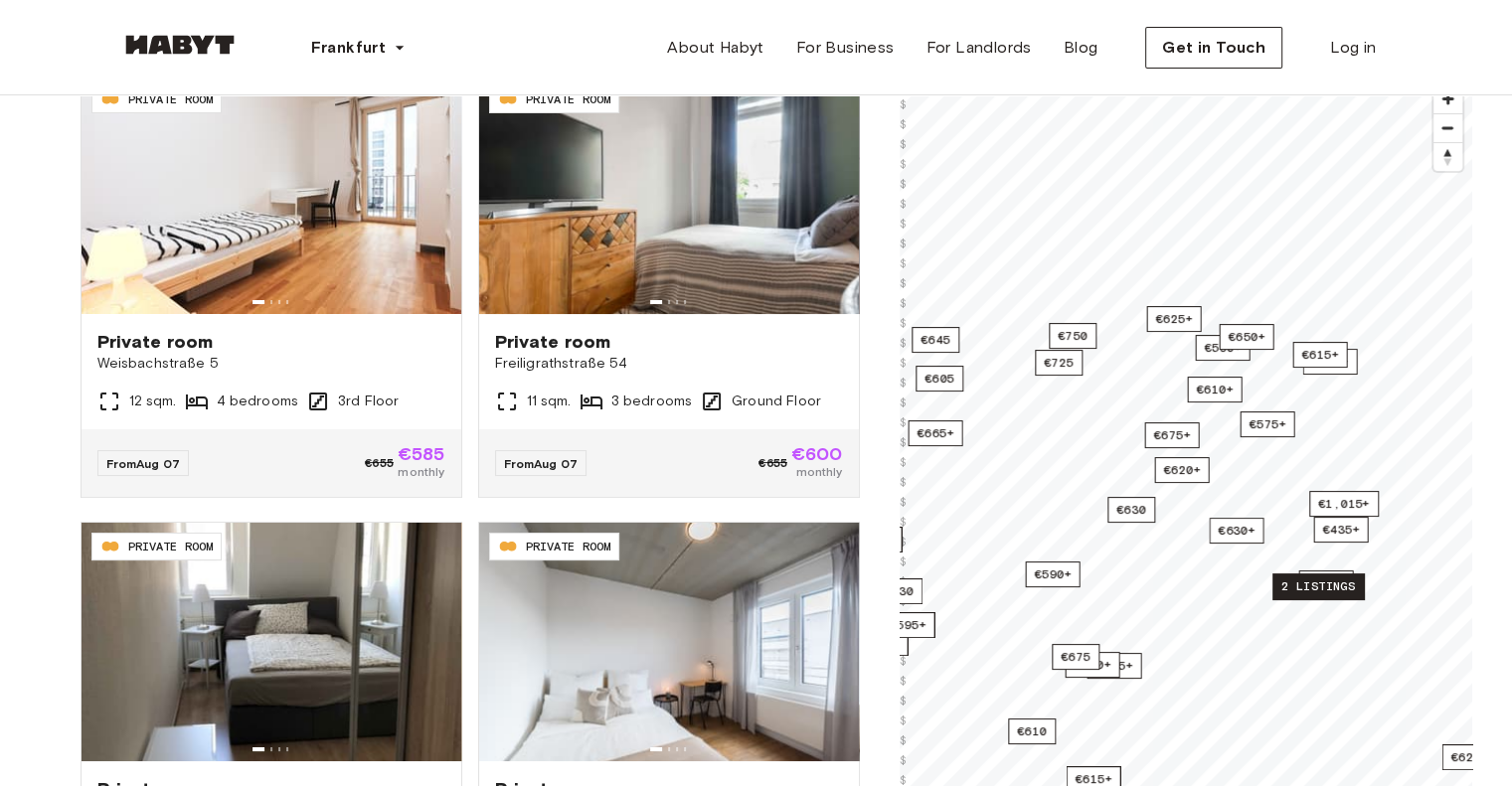 click on "2 listings" at bounding box center [1318, 586] 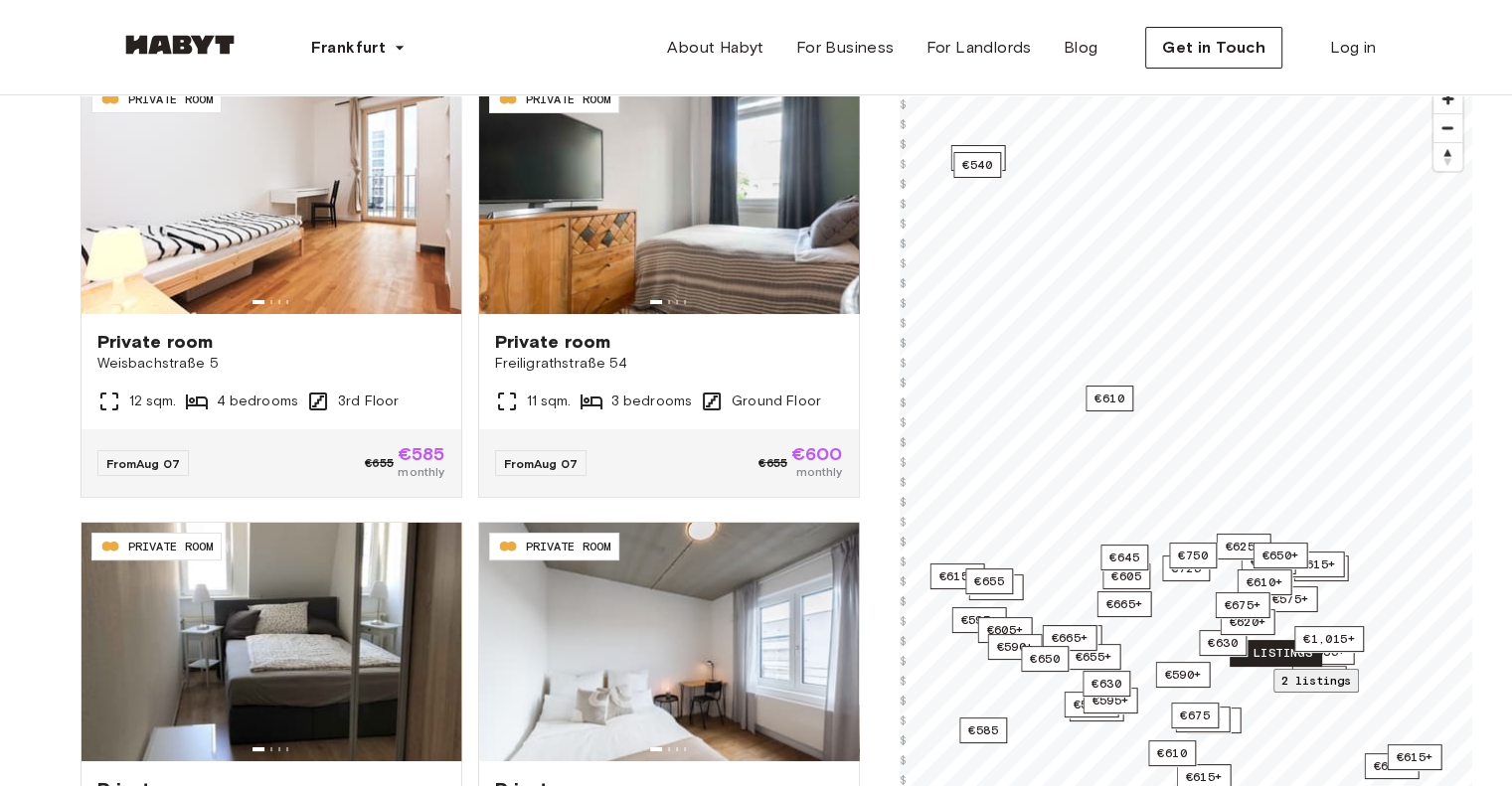 click on "2 listings" at bounding box center [1275, 653] 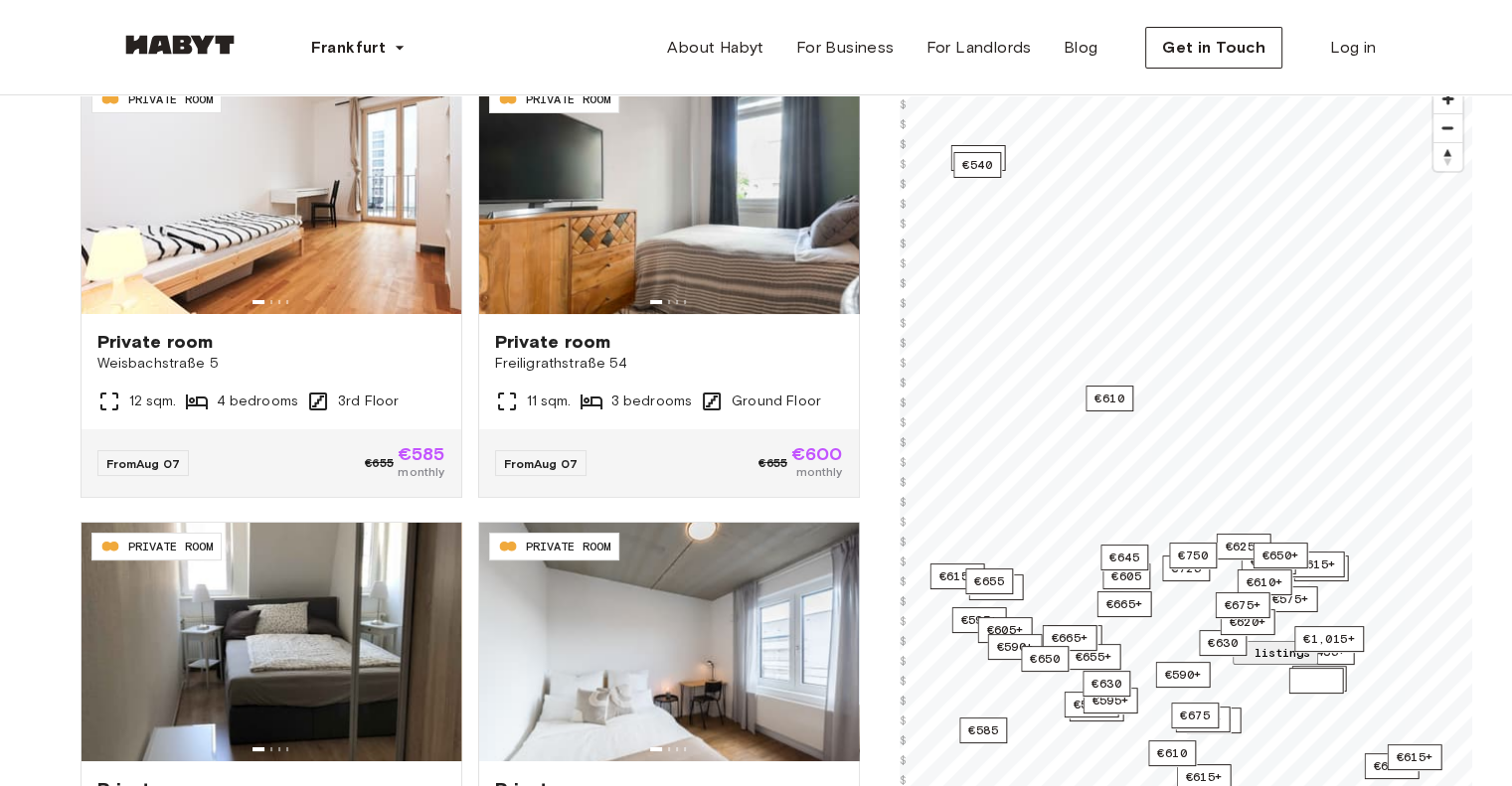 scroll, scrollTop: 0, scrollLeft: 0, axis: both 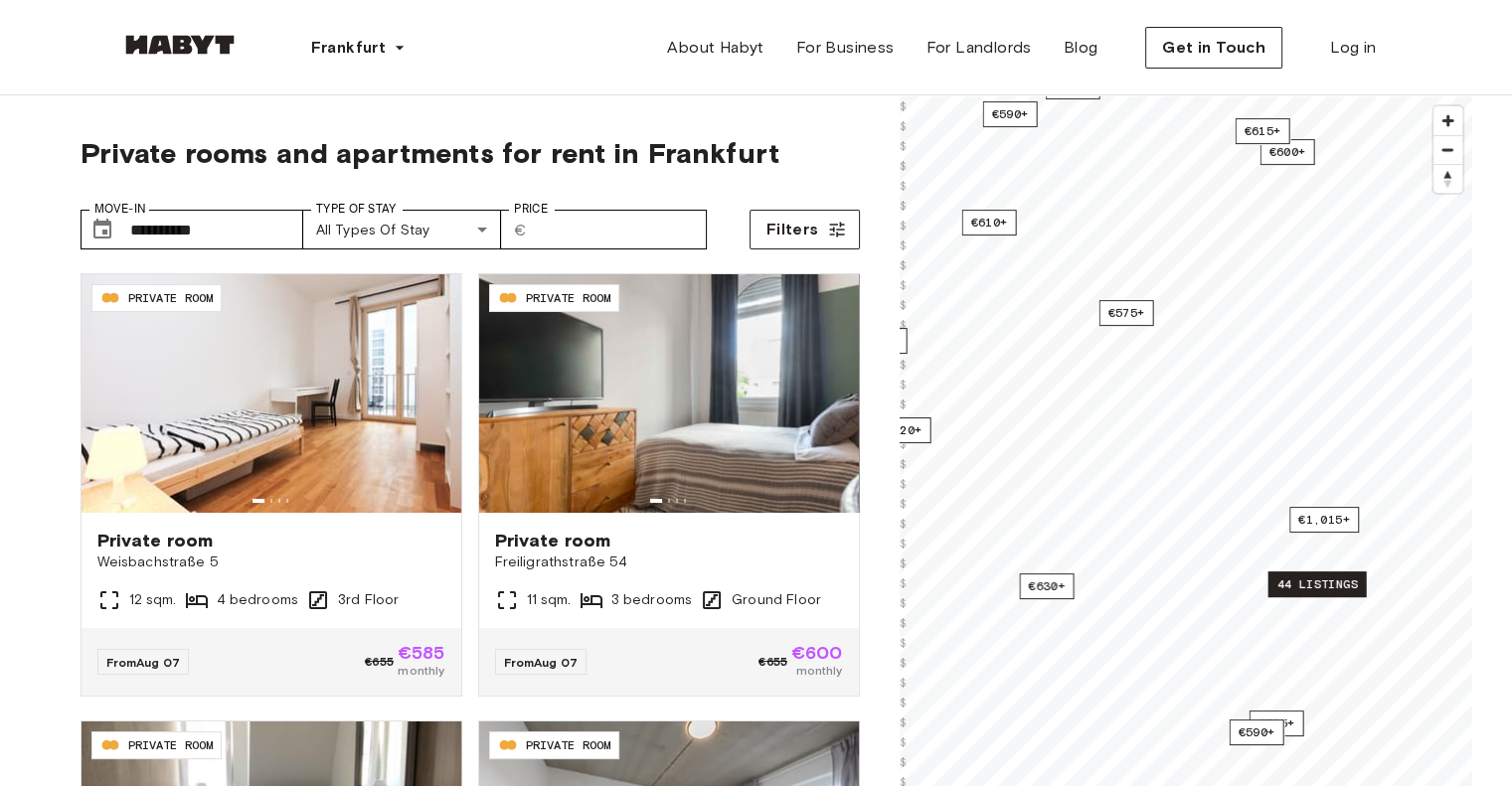 click on "44 listings" at bounding box center [1316, 584] 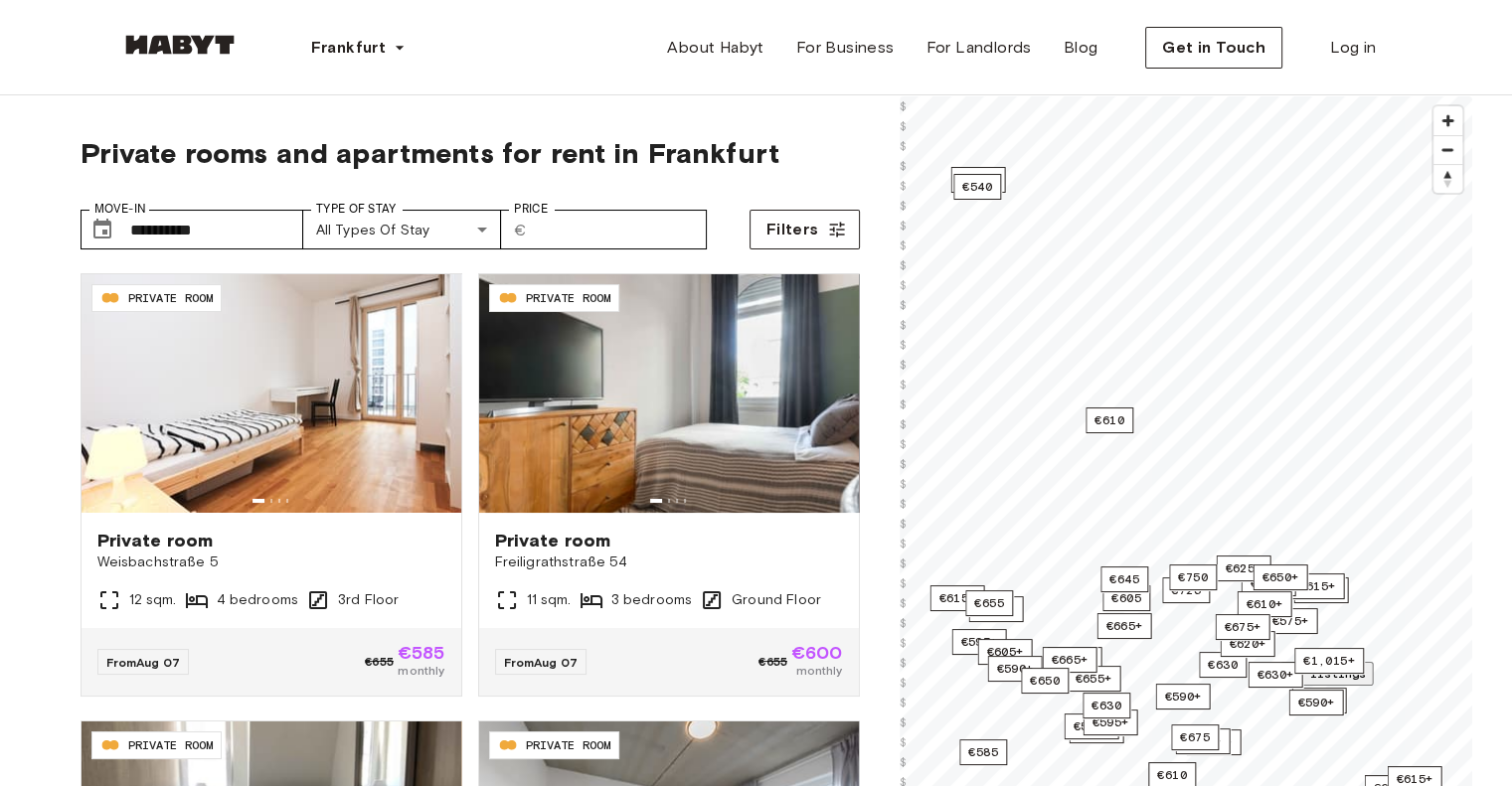 scroll, scrollTop: 7398, scrollLeft: 0, axis: vertical 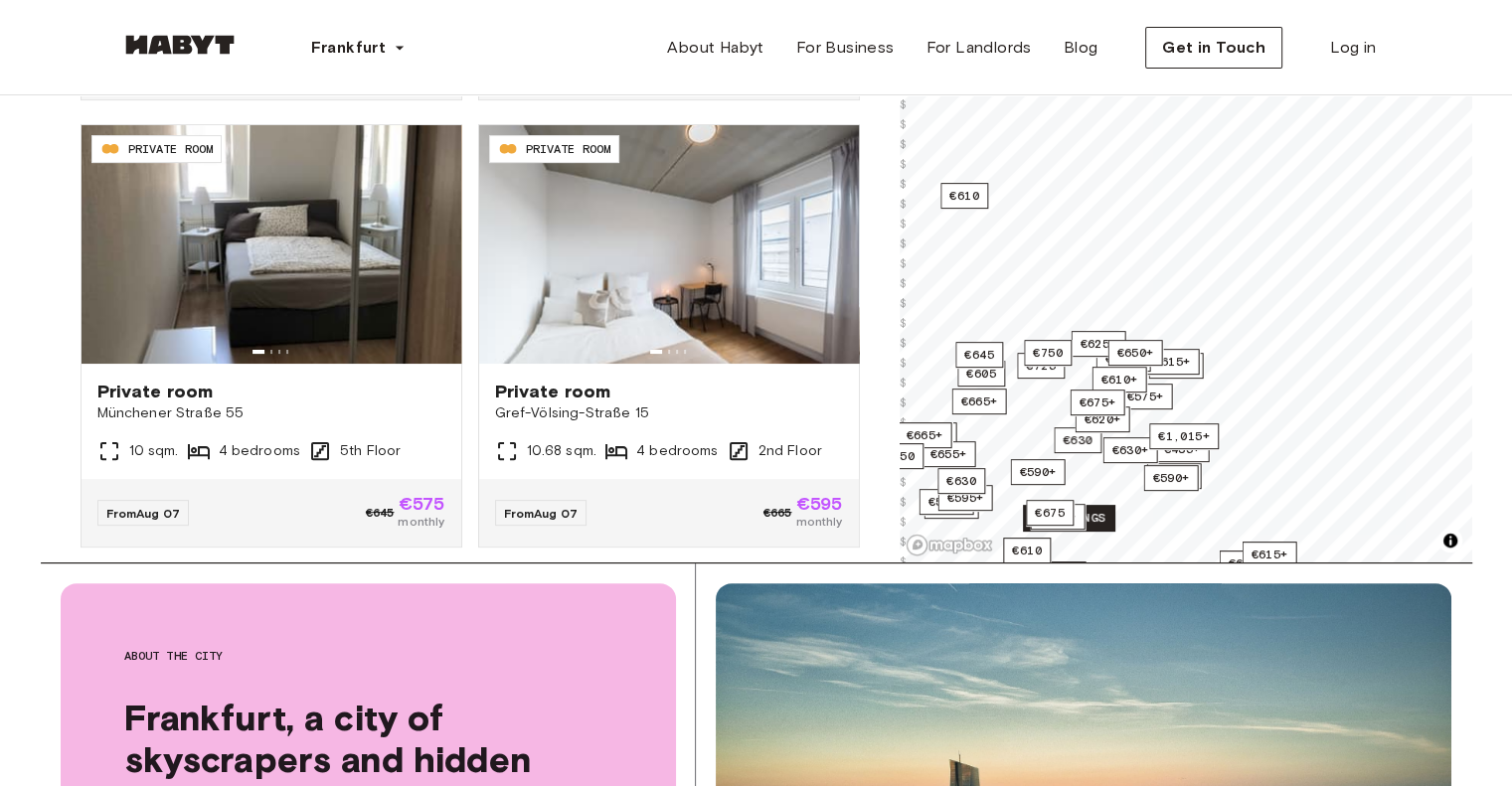 drag, startPoint x: 1025, startPoint y: 460, endPoint x: 1087, endPoint y: 524, distance: 89.106678 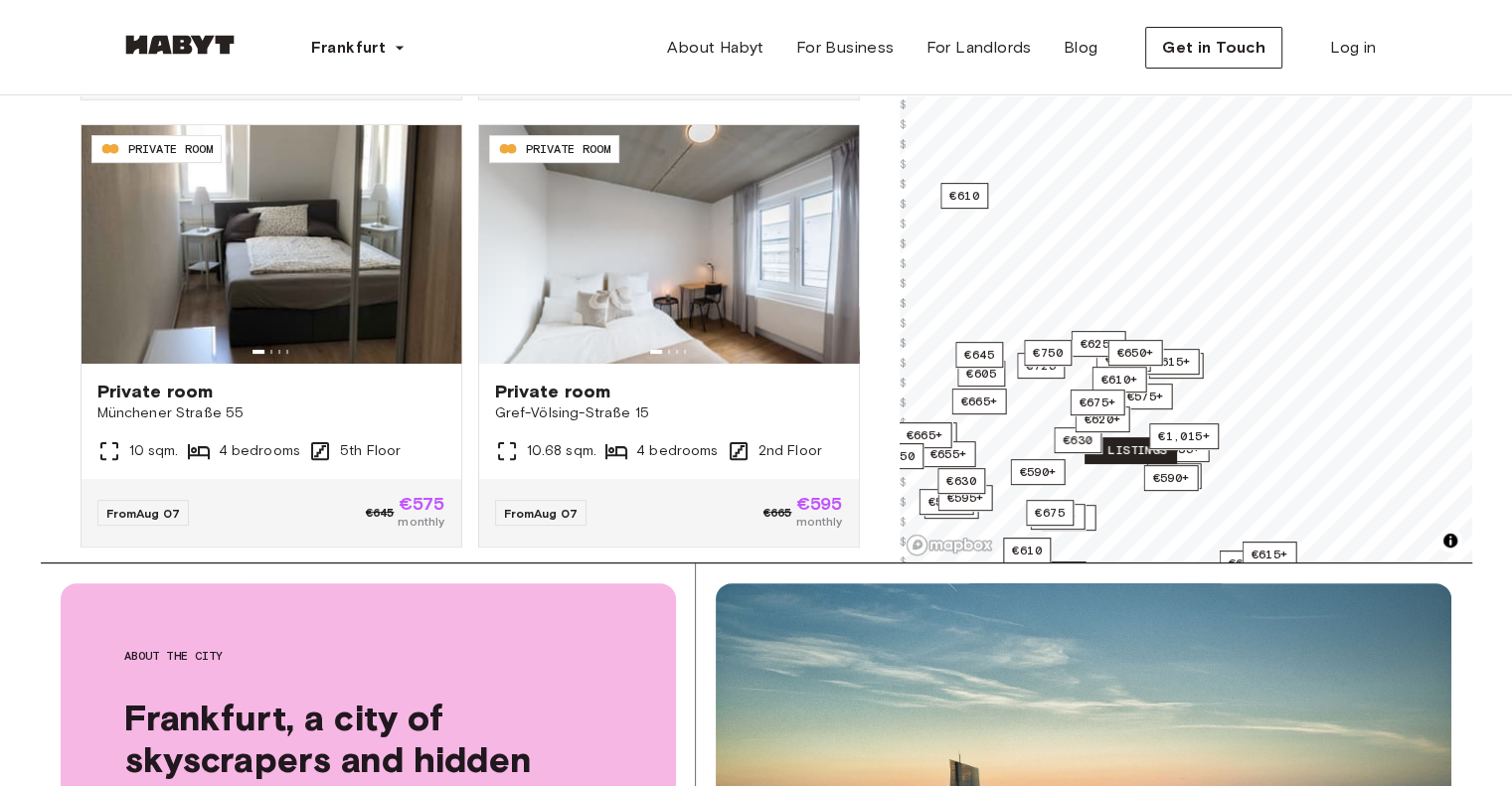 click on "2 listings" at bounding box center (1130, 450) 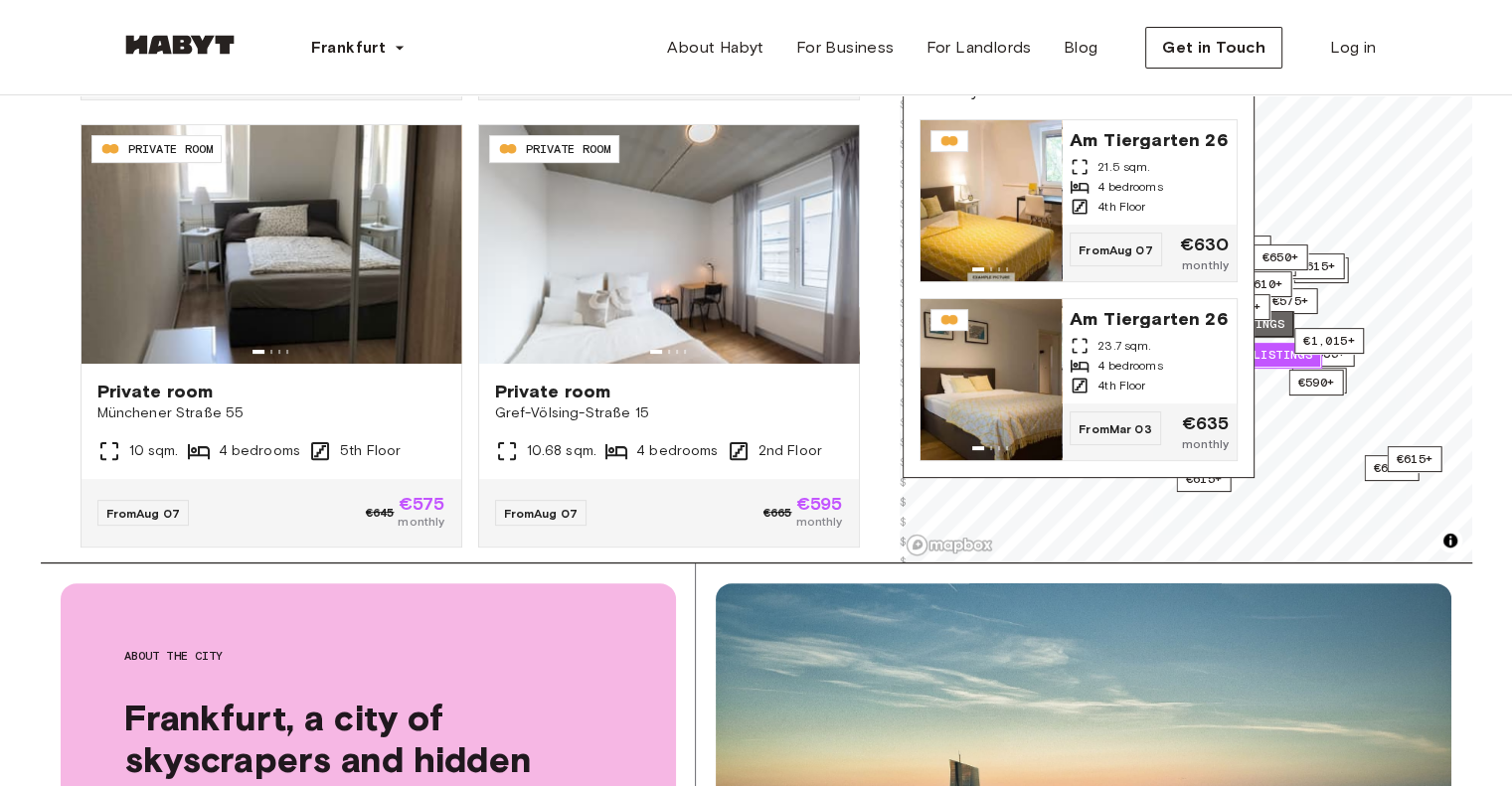 click on "2 listings" at bounding box center (1248, 324) 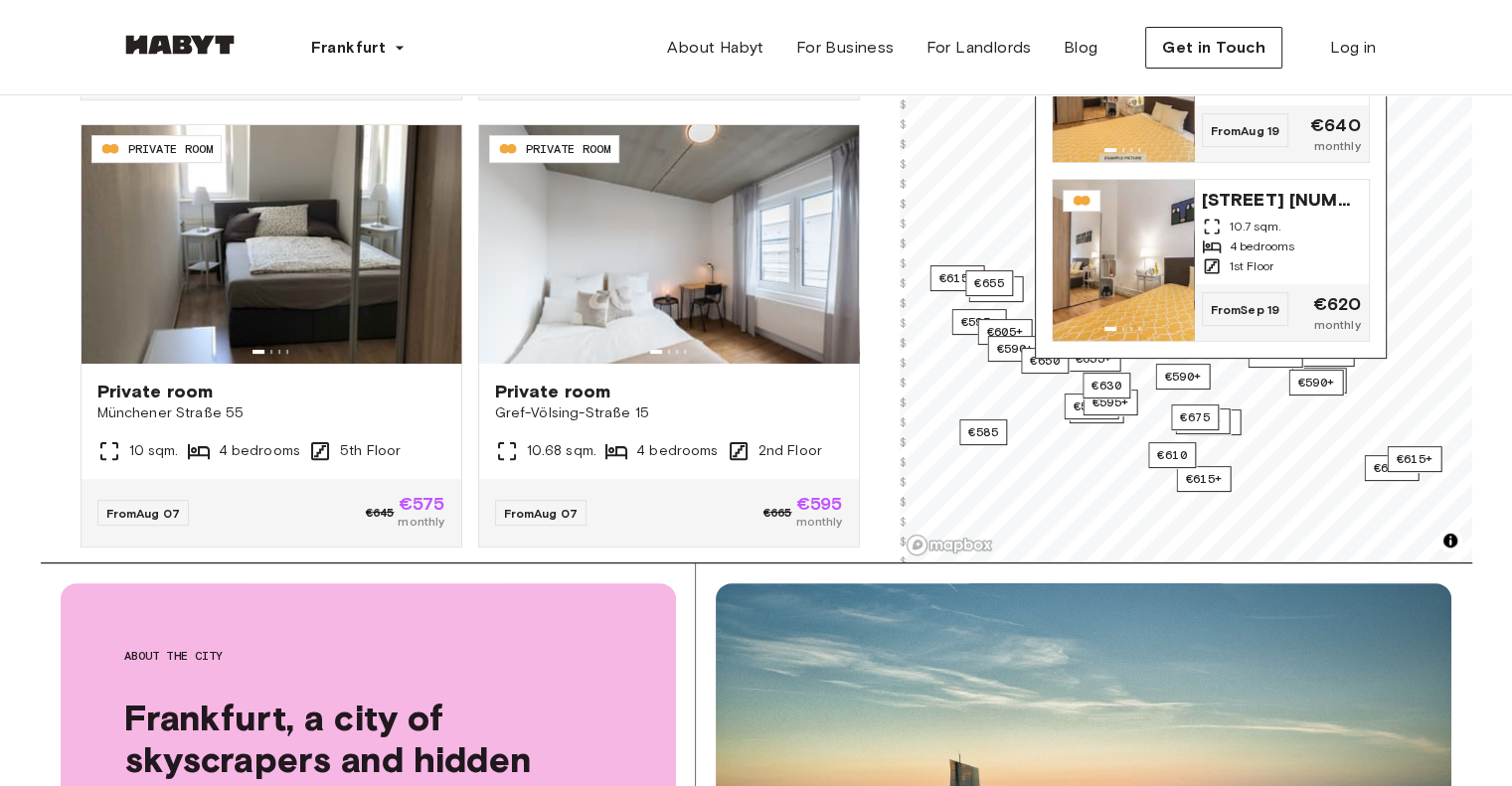 scroll, scrollTop: 298, scrollLeft: 0, axis: vertical 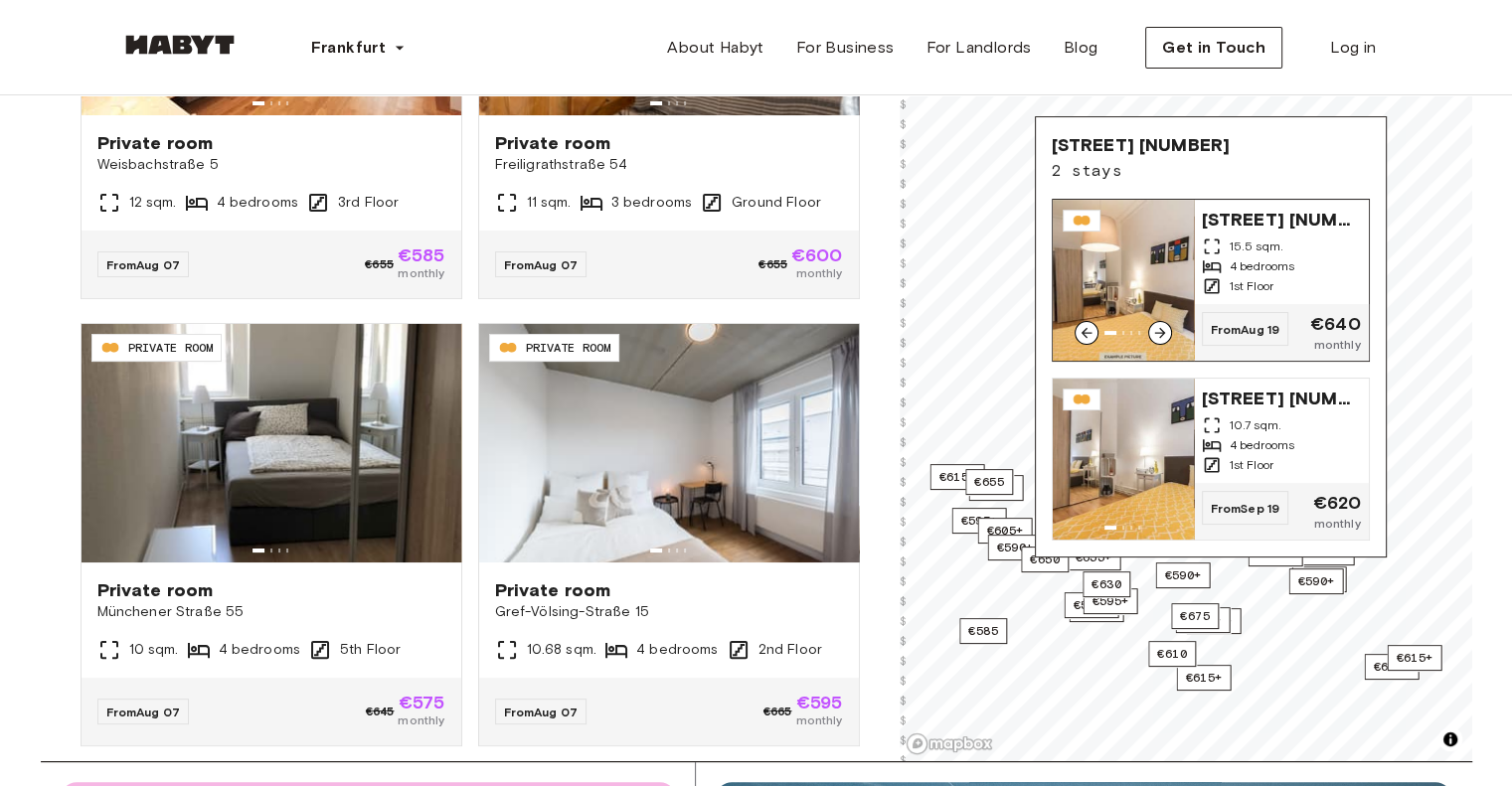 click on "4 bedrooms" at bounding box center [1262, 266] 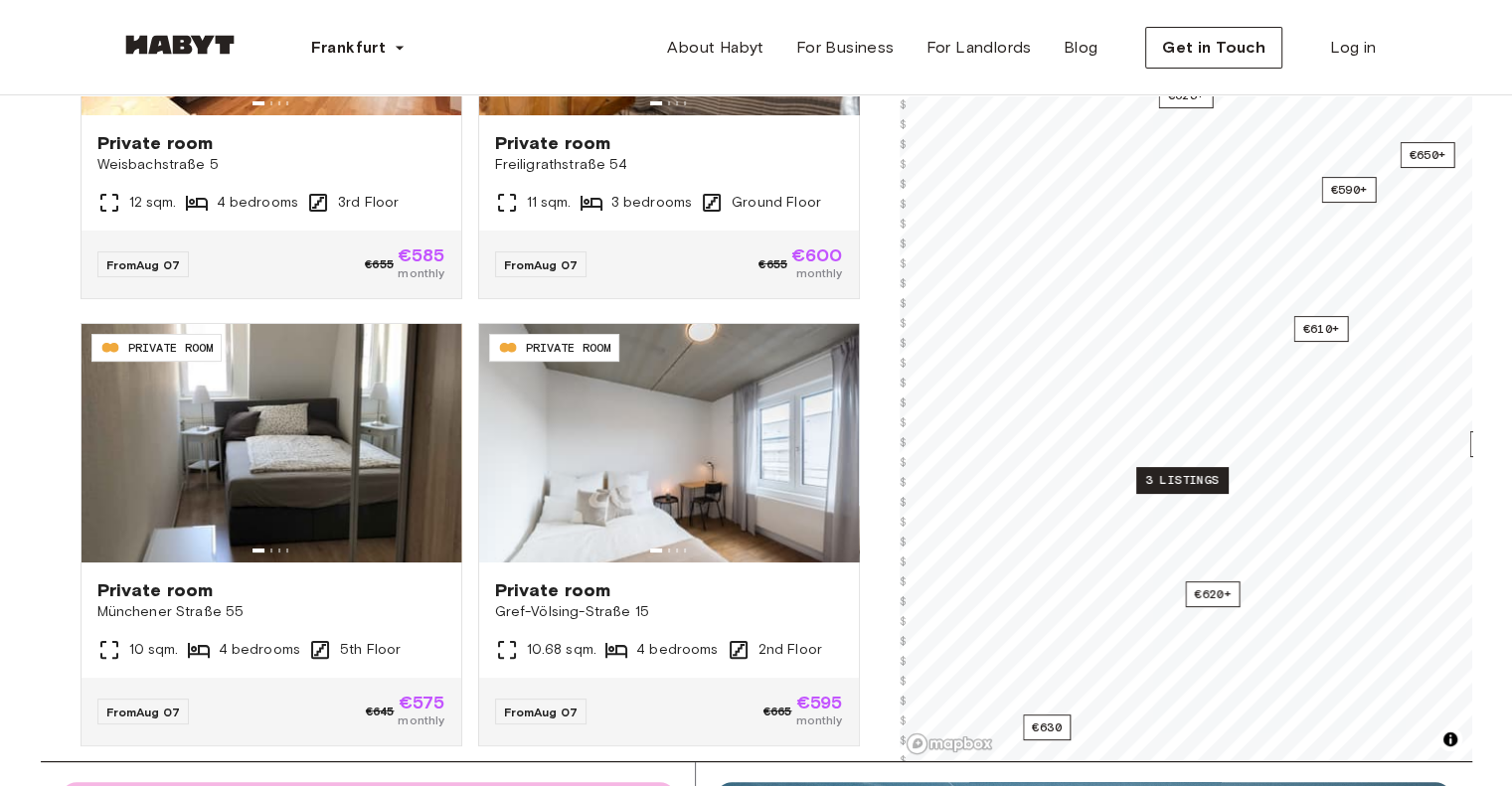 click on "3 listings" at bounding box center [1182, 480] 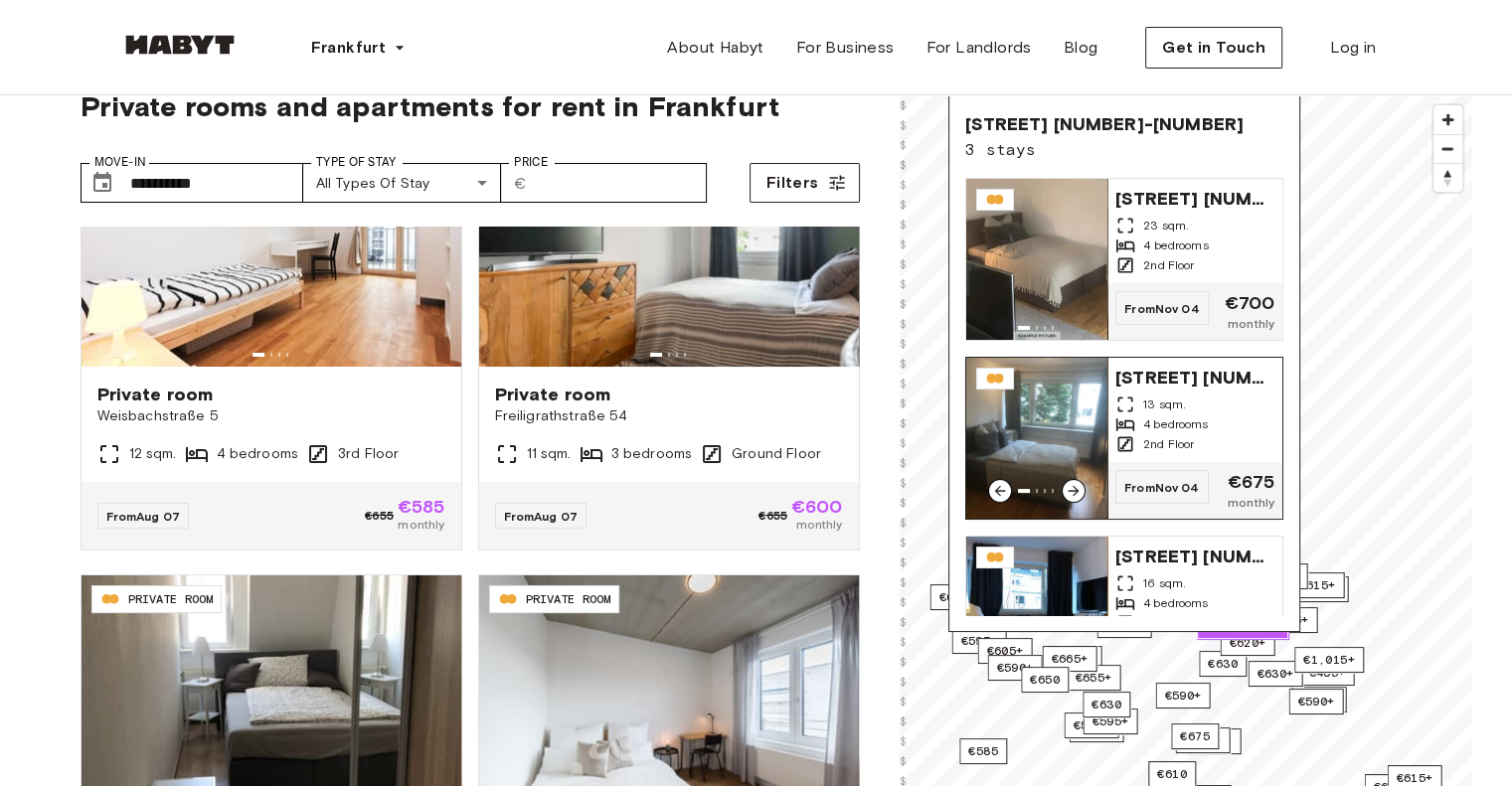 scroll, scrollTop: 0, scrollLeft: 0, axis: both 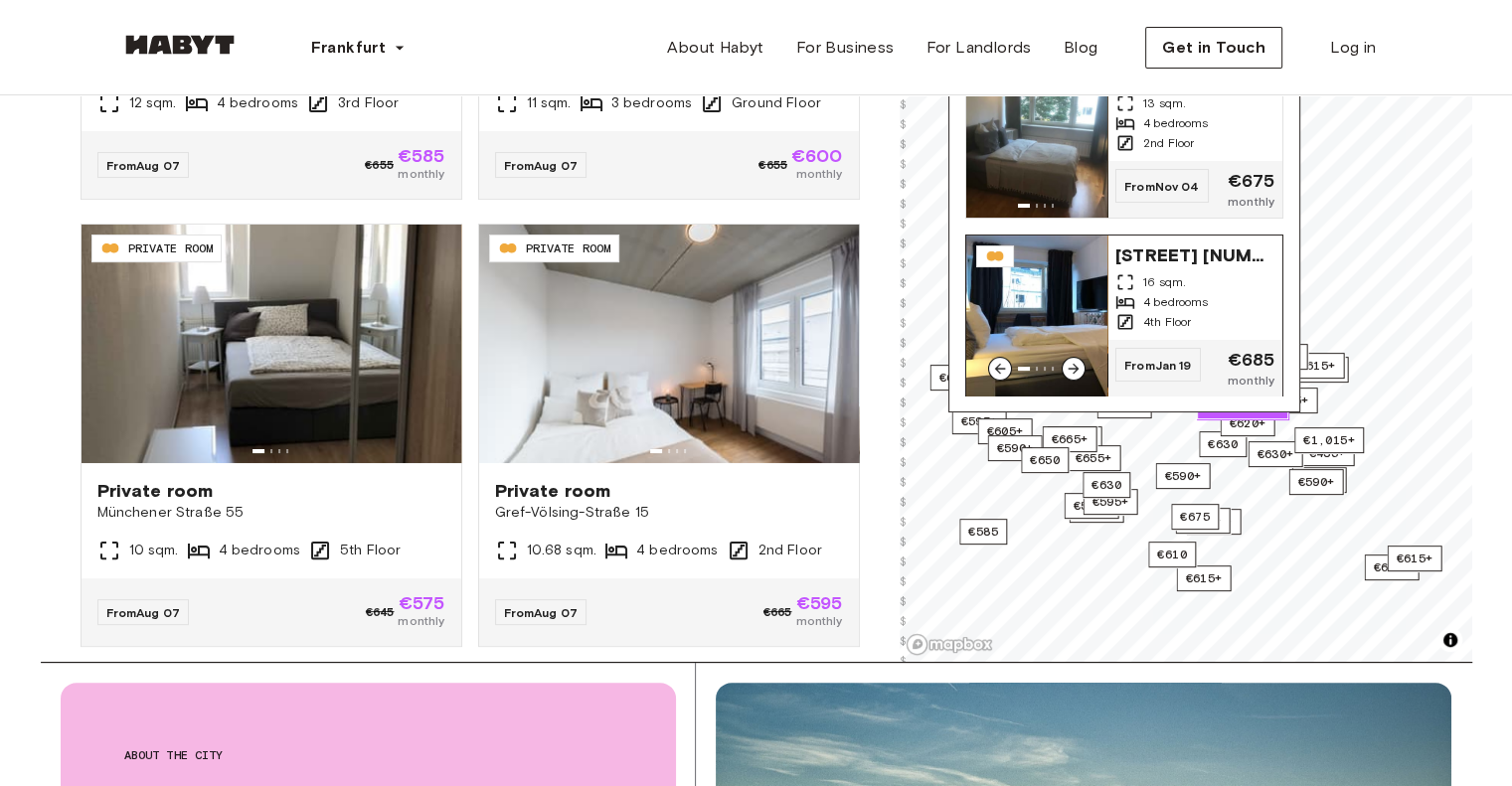 click on "4 bedrooms" at bounding box center [1195, 302] 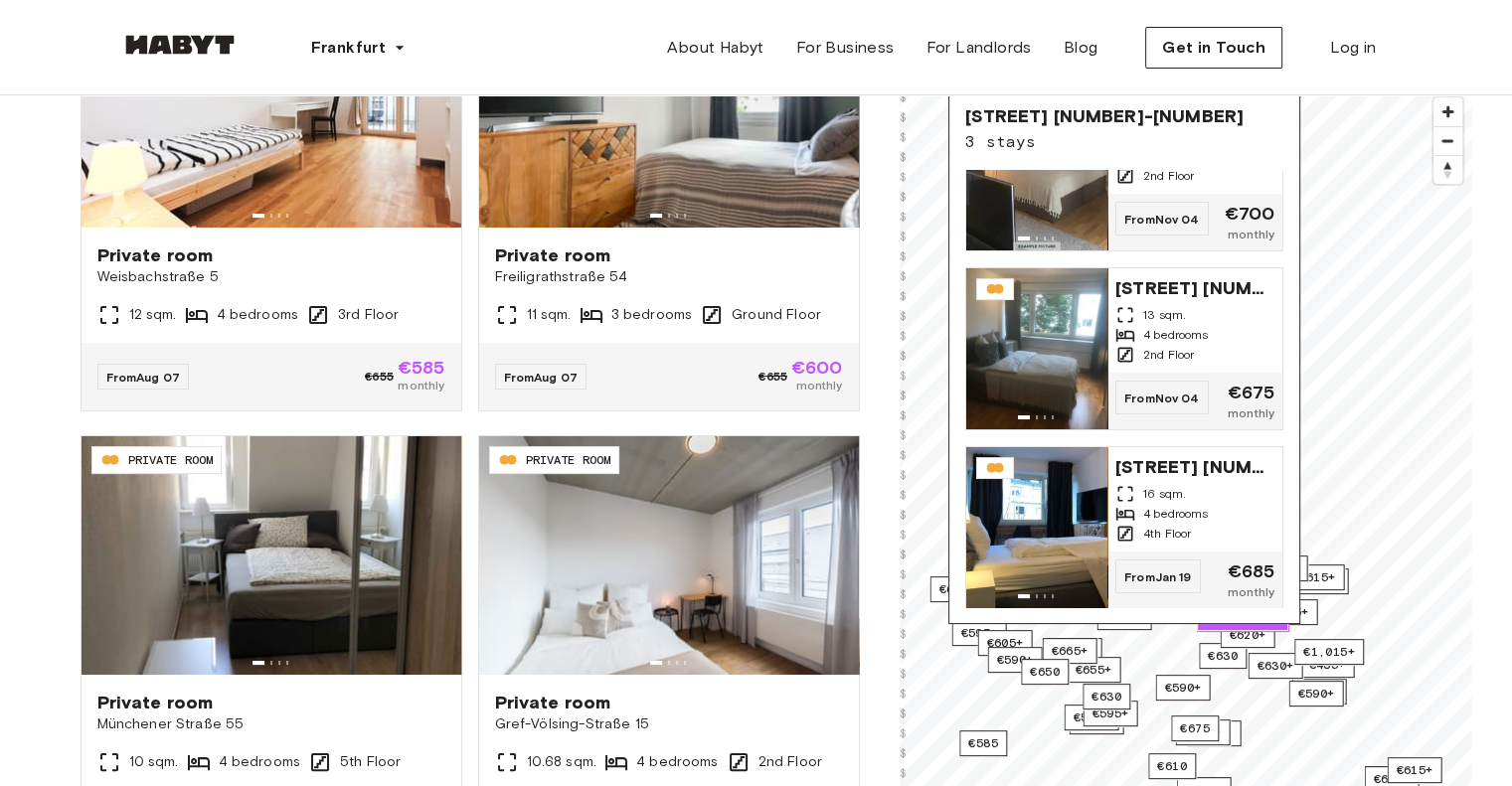 scroll, scrollTop: 417, scrollLeft: 0, axis: vertical 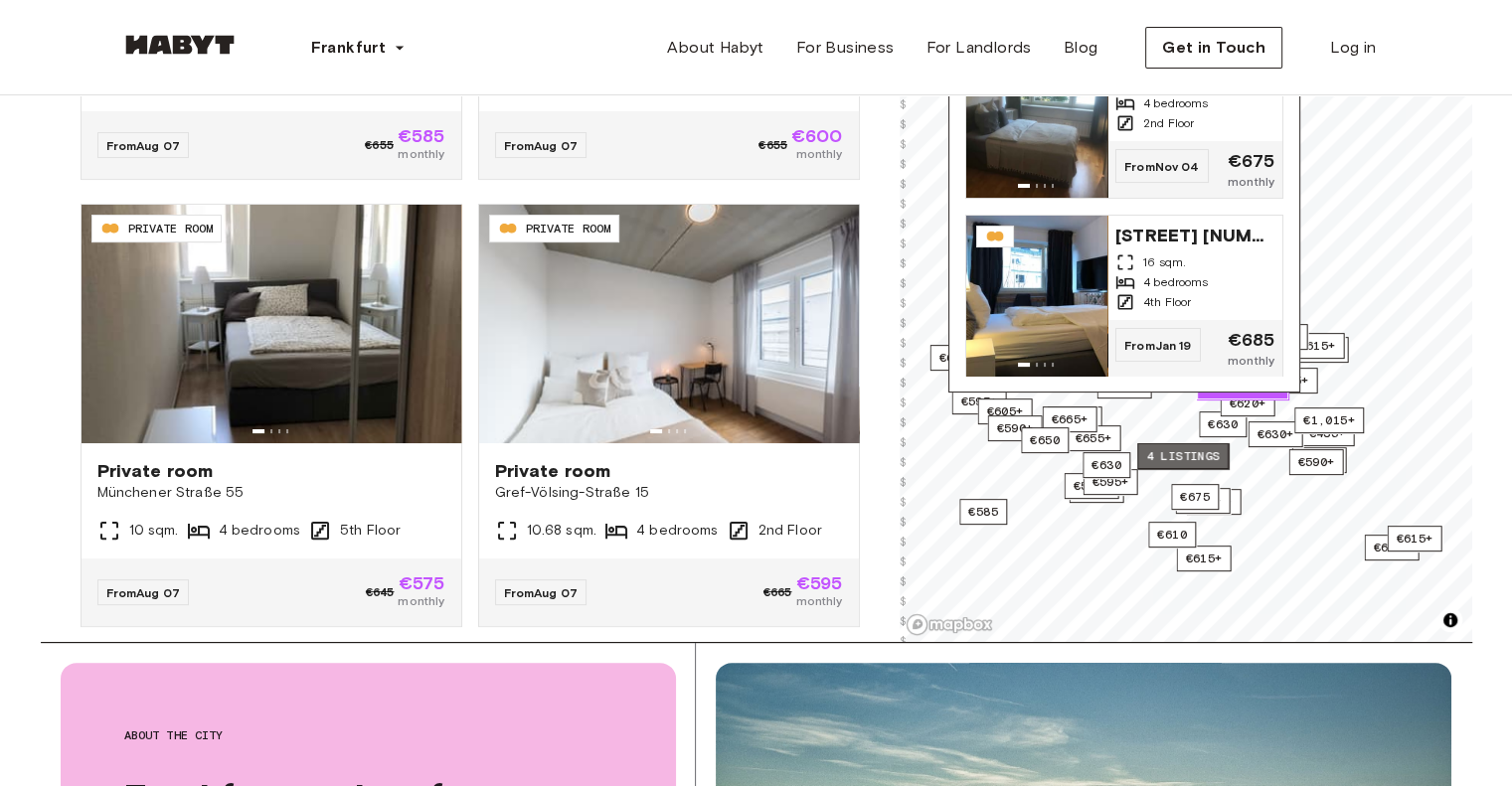 click on "4 listings" at bounding box center (1183, 456) 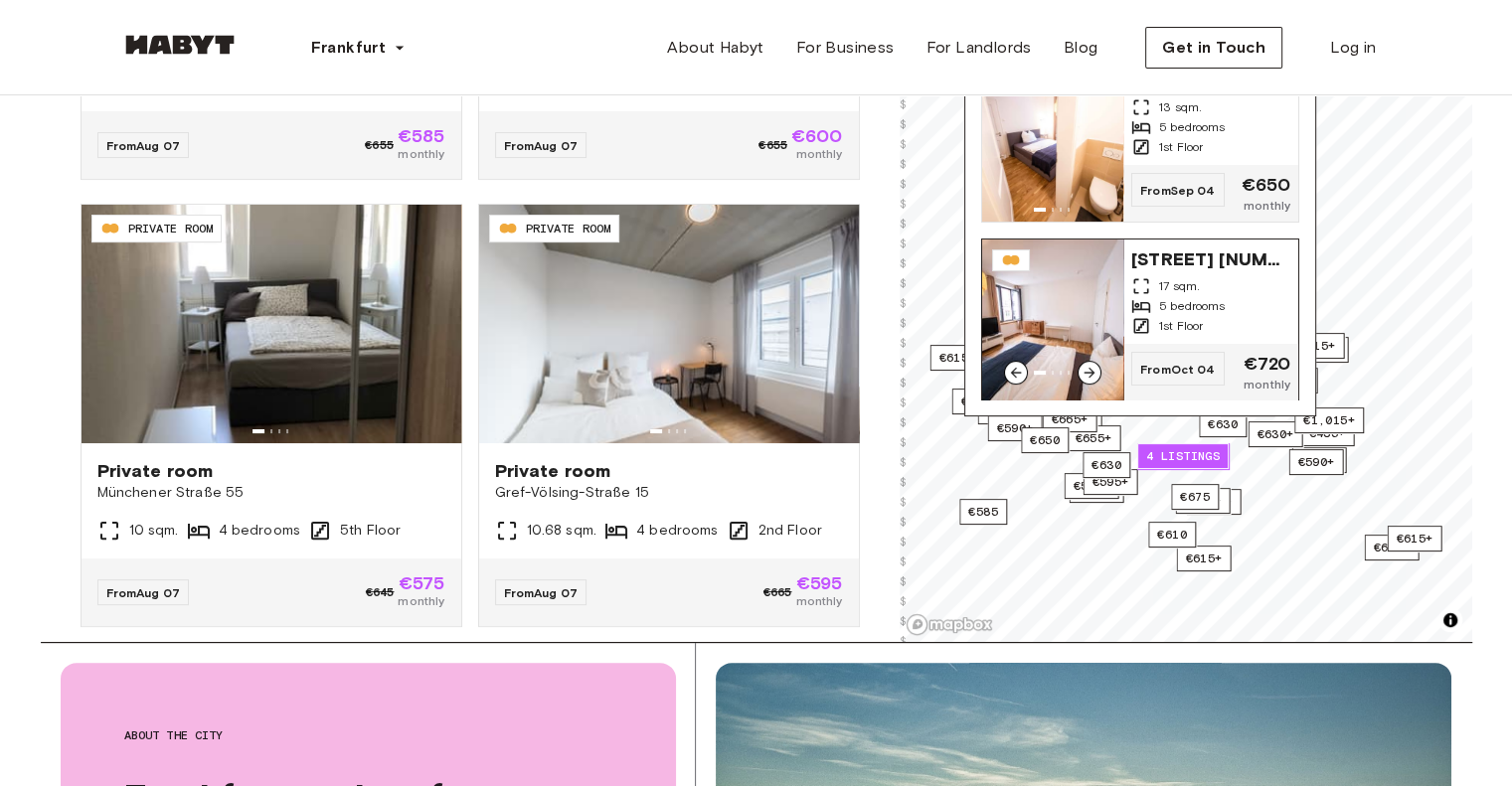 scroll, scrollTop: 259, scrollLeft: 0, axis: vertical 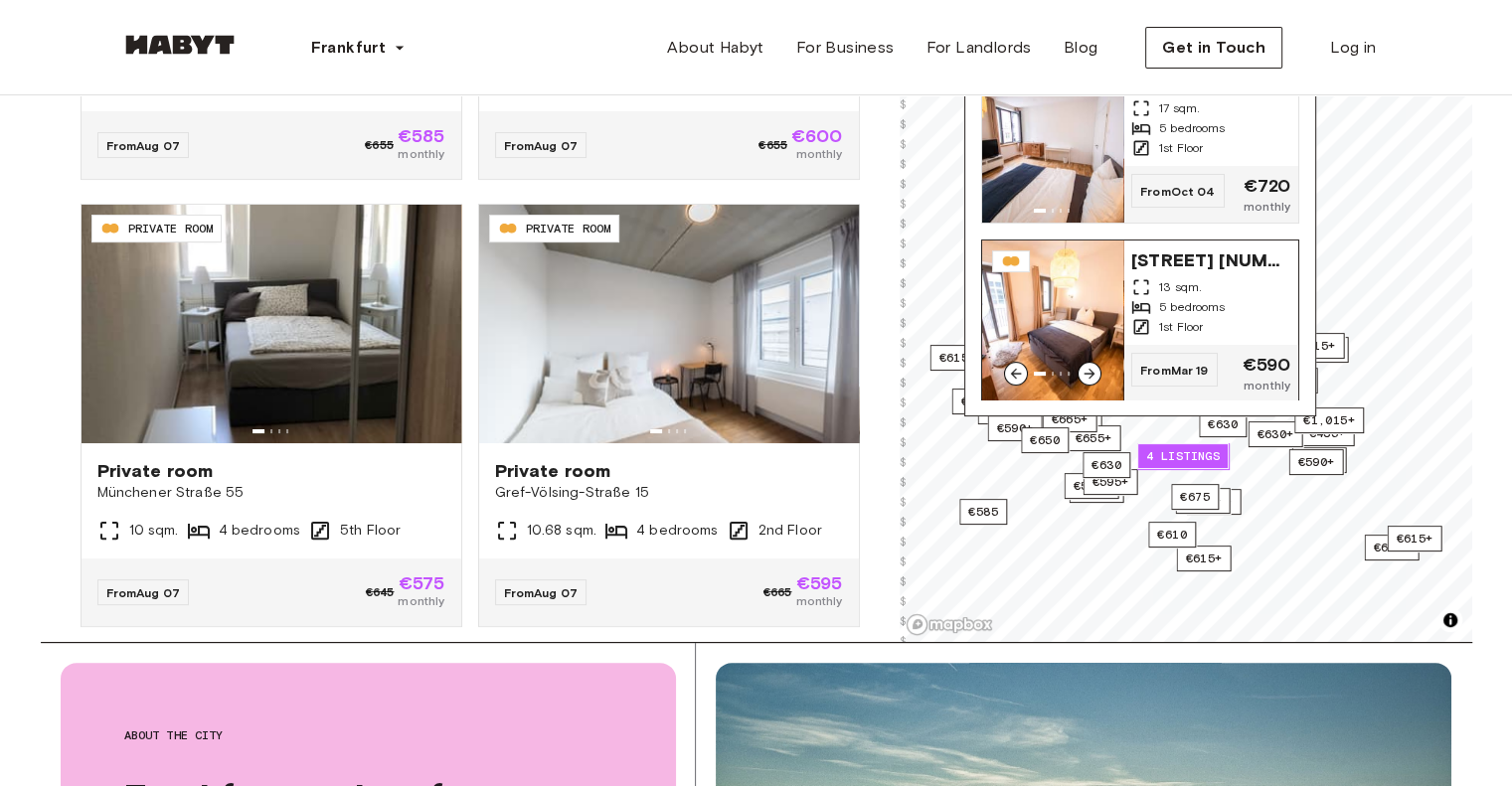click on "5 bedrooms" at bounding box center [1211, 307] 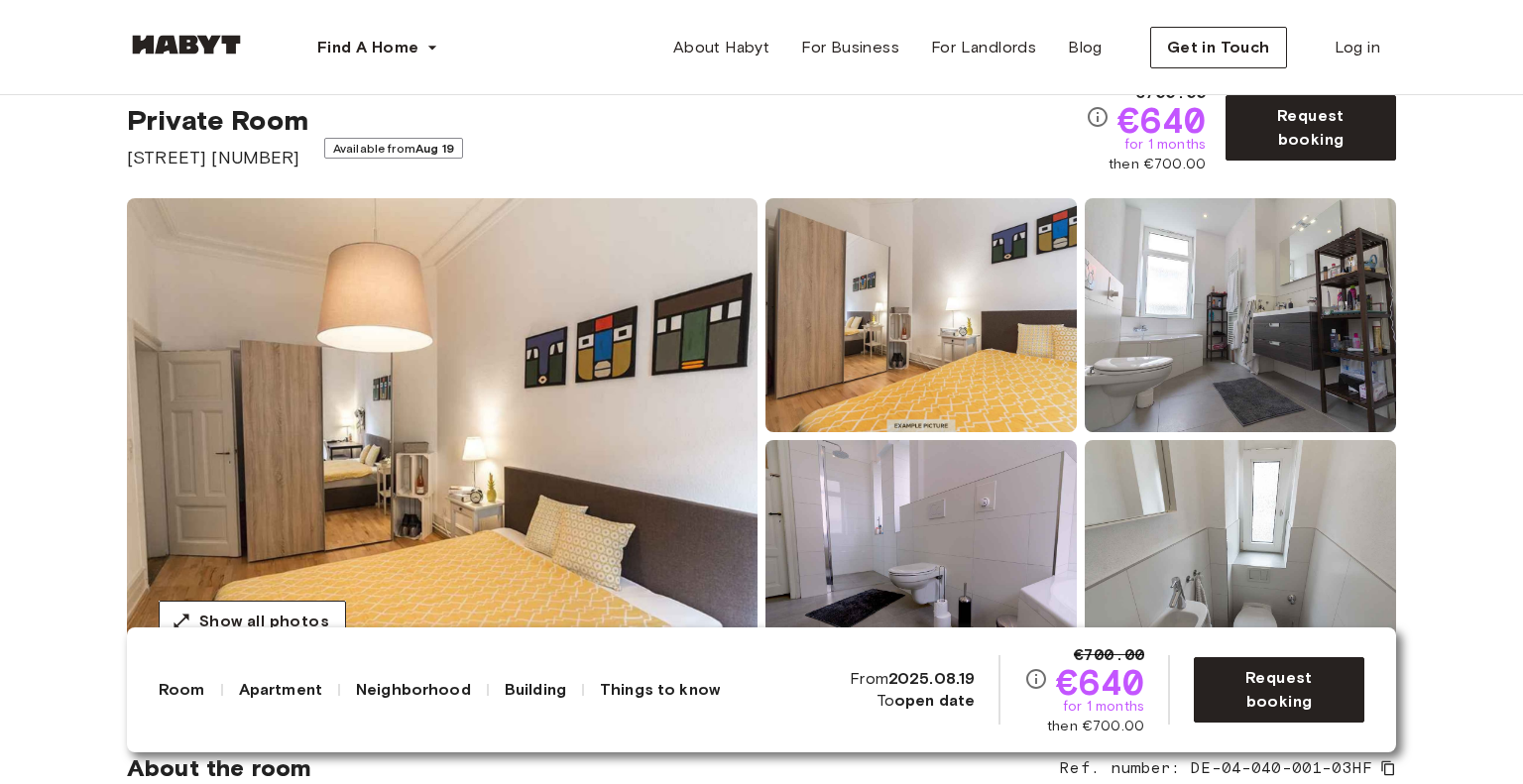 scroll, scrollTop: 198, scrollLeft: 0, axis: vertical 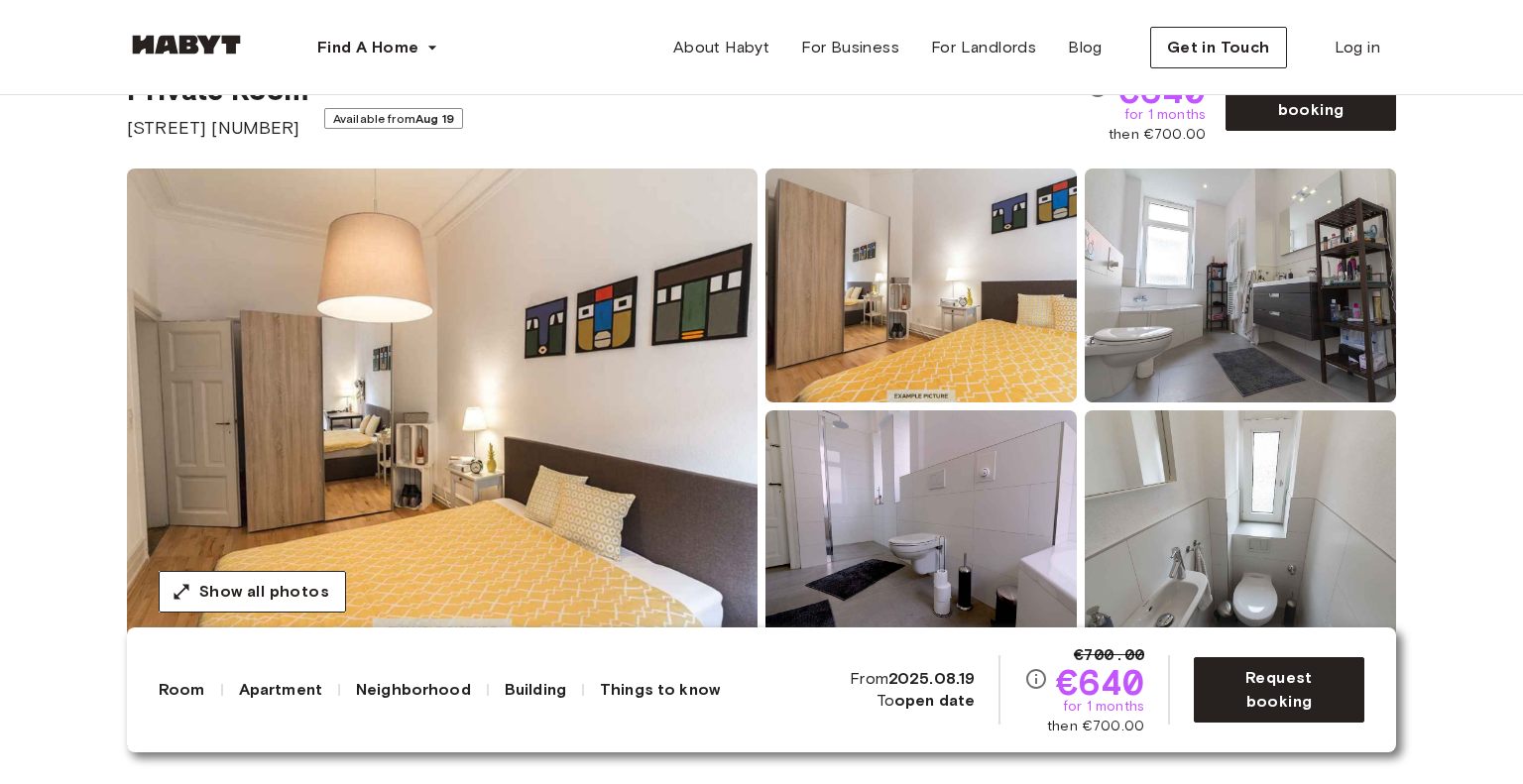 click at bounding box center (921, 285) 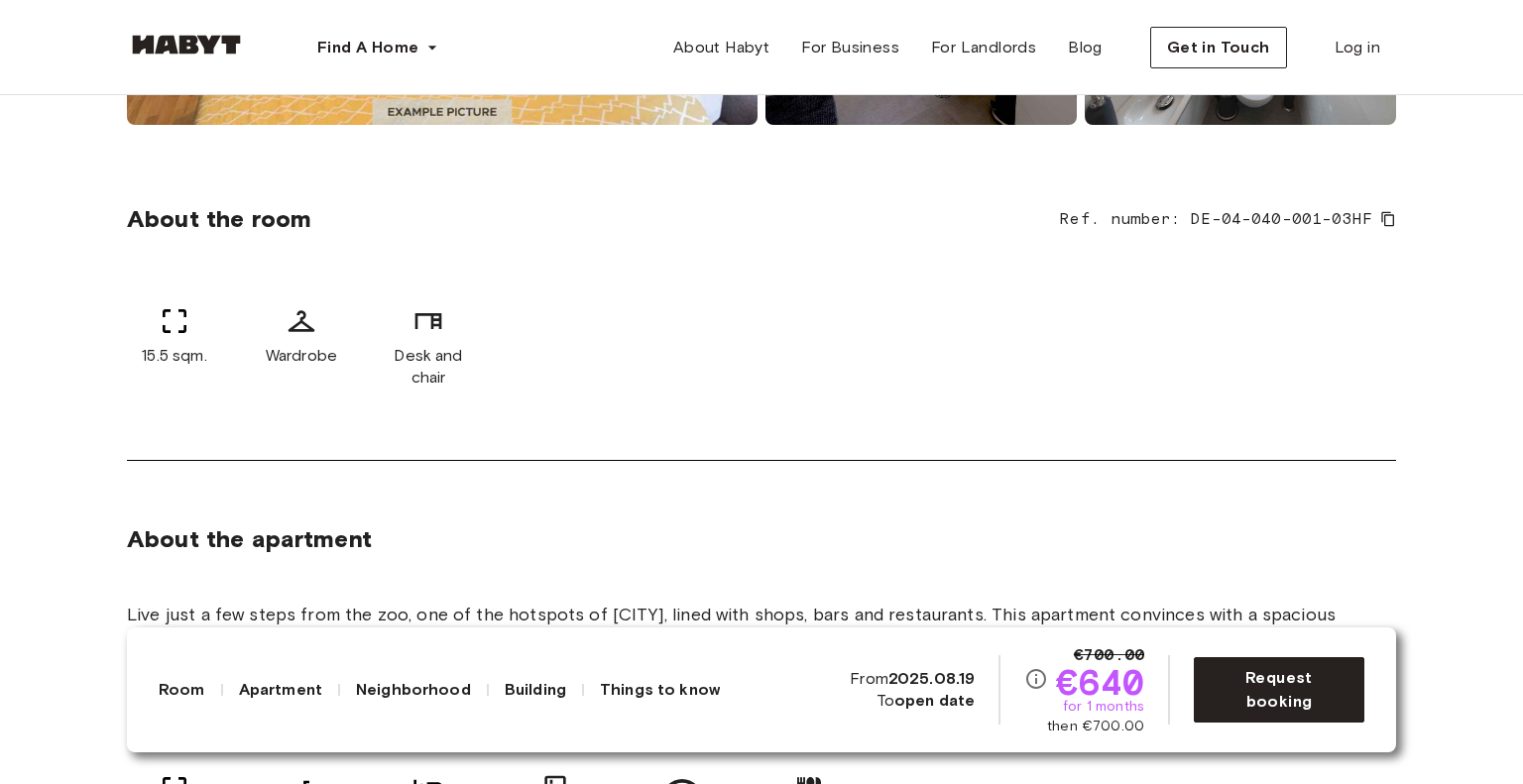 scroll, scrollTop: 793, scrollLeft: 0, axis: vertical 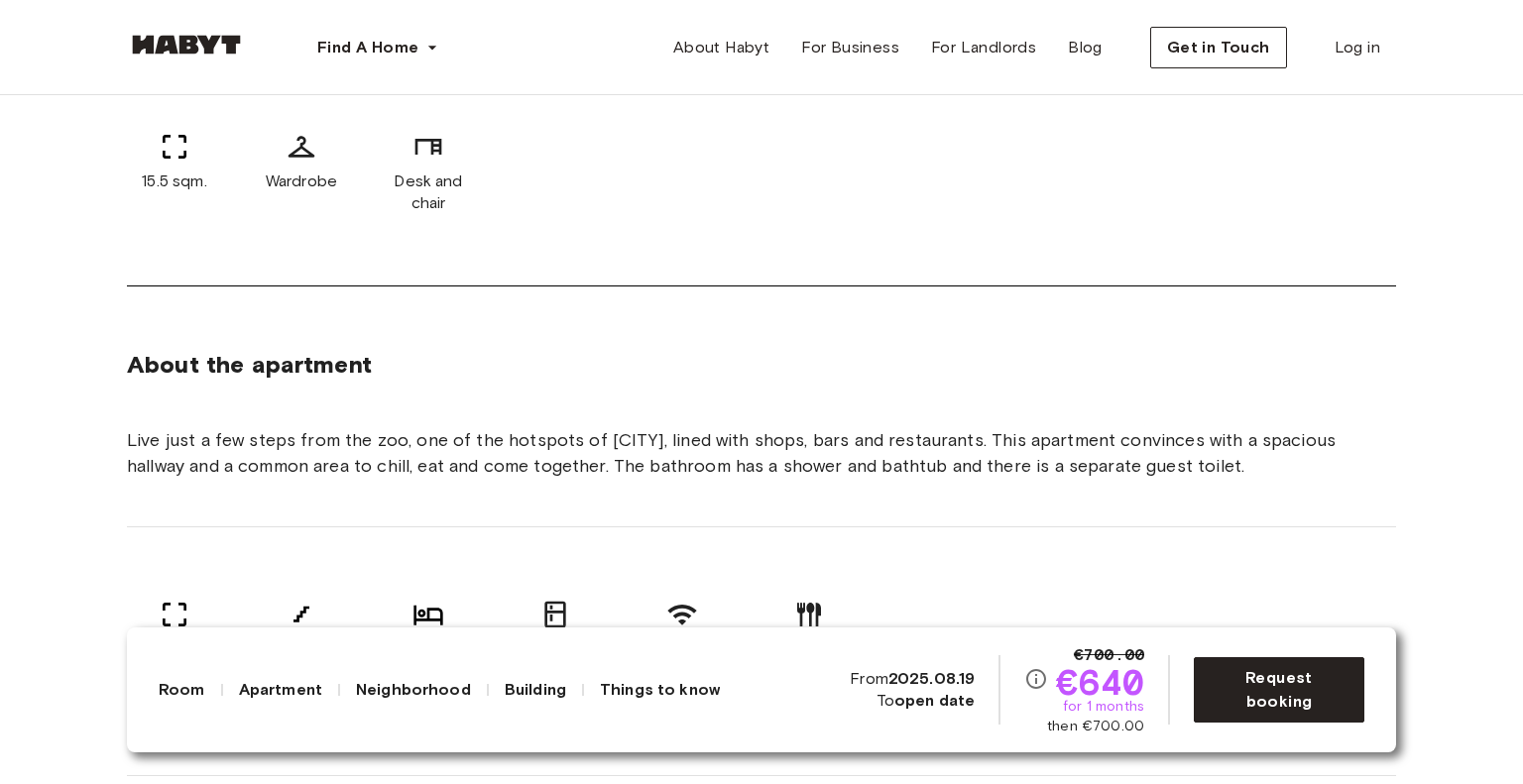 drag, startPoint x: 764, startPoint y: 347, endPoint x: 773, endPoint y: 340, distance: 11.401754 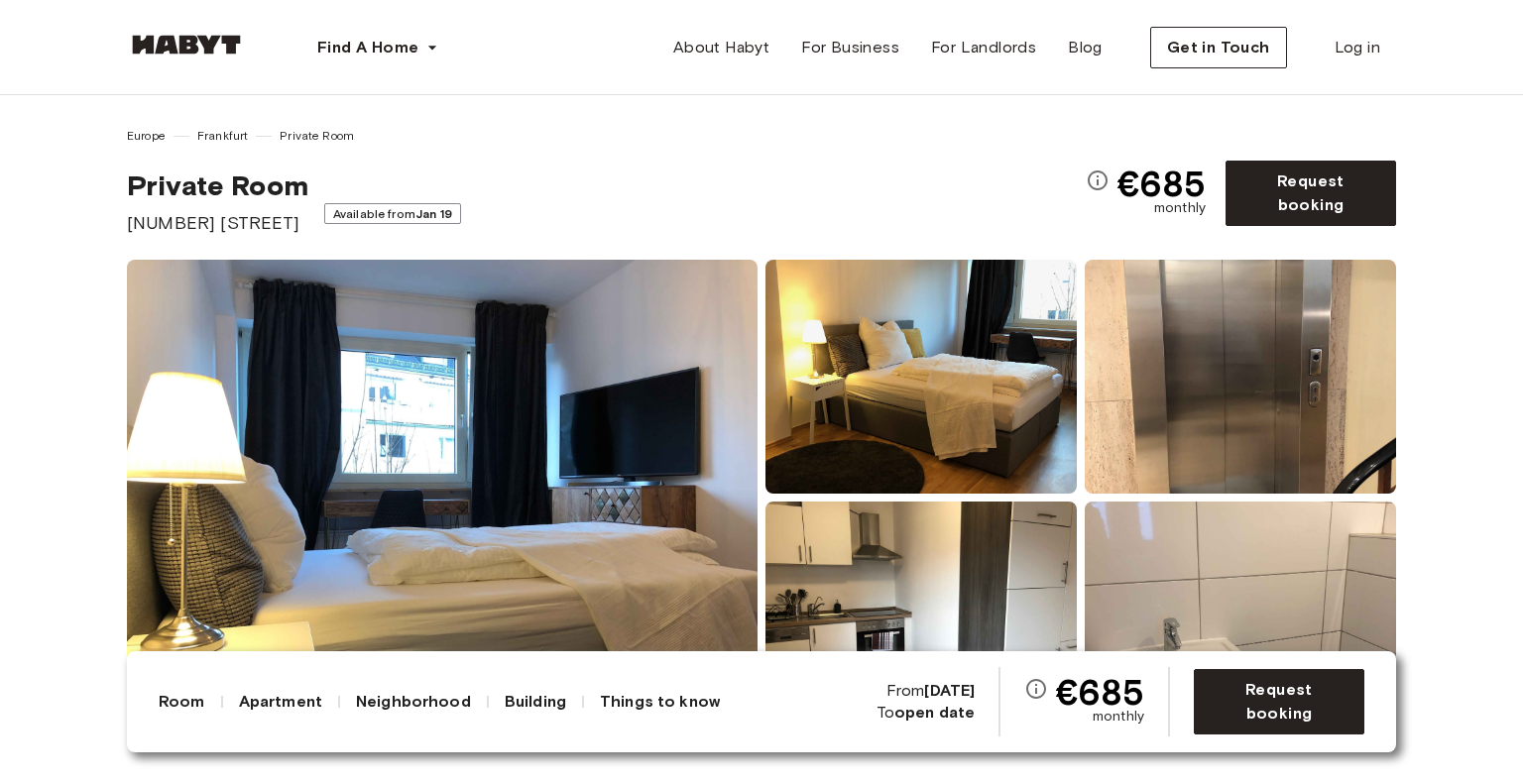 scroll, scrollTop: 0, scrollLeft: 0, axis: both 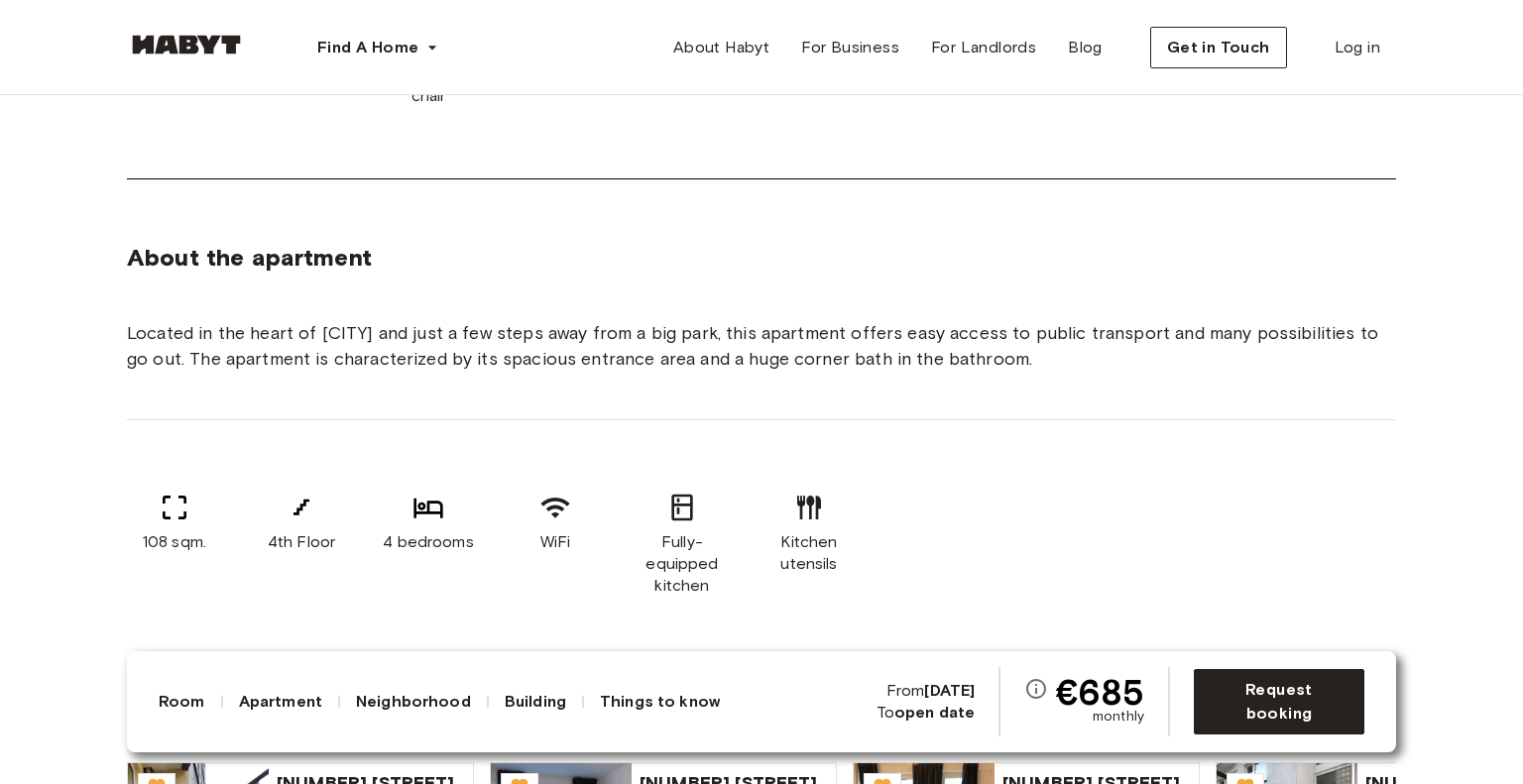 click on "Located in the heart of Frankfurt and just a few steps away from a big park, this apartment offers easy access to public transport and many possibilities to go out. The apartment is characterized by its spacious entrance area and a huge corner bath in the bathroom." at bounding box center [762, 346] 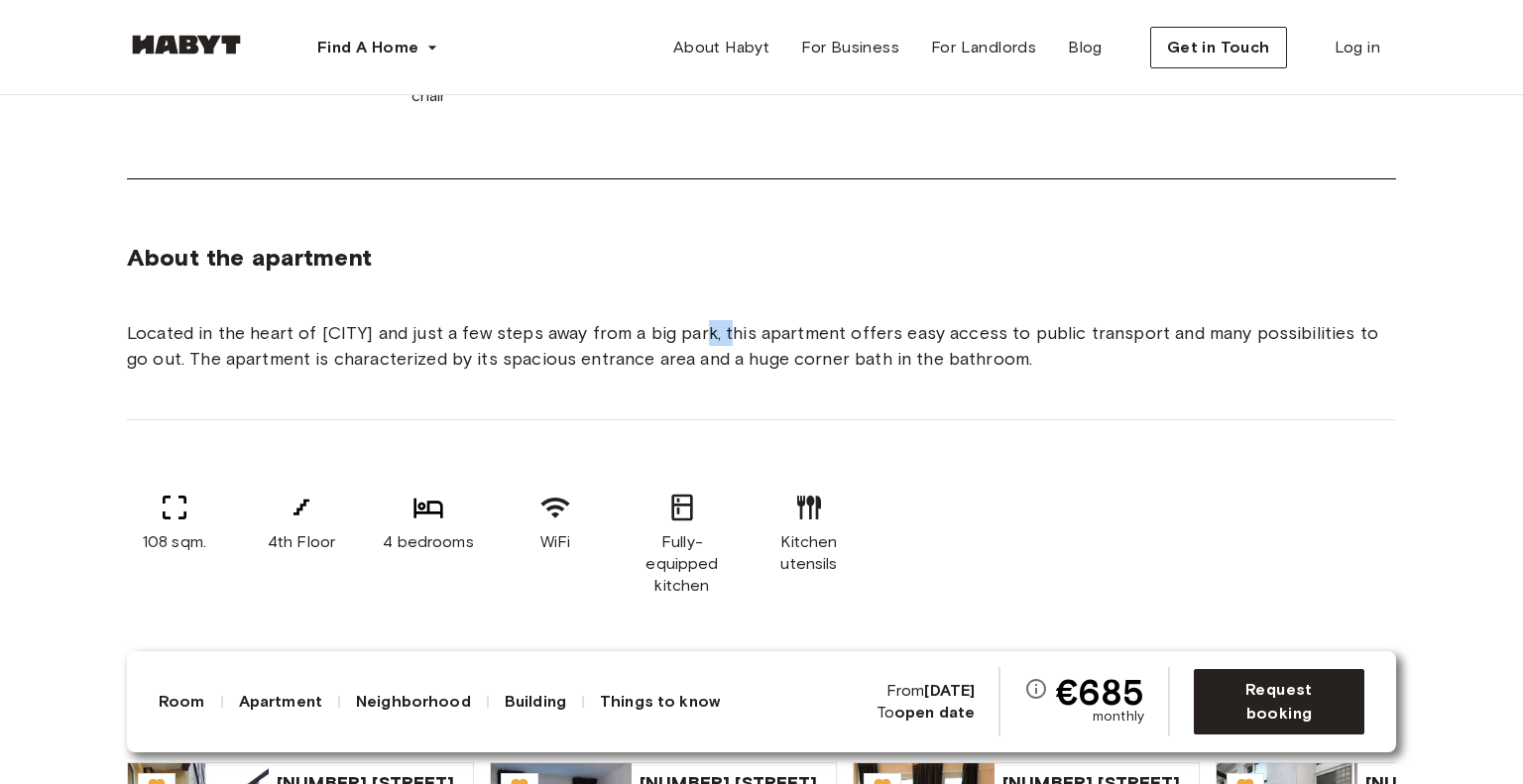 click on "Located in the heart of Frankfurt and just a few steps away from a big park, this apartment offers easy access to public transport and many possibilities to go out. The apartment is characterized by its spacious entrance area and a huge corner bath in the bathroom." at bounding box center [762, 346] 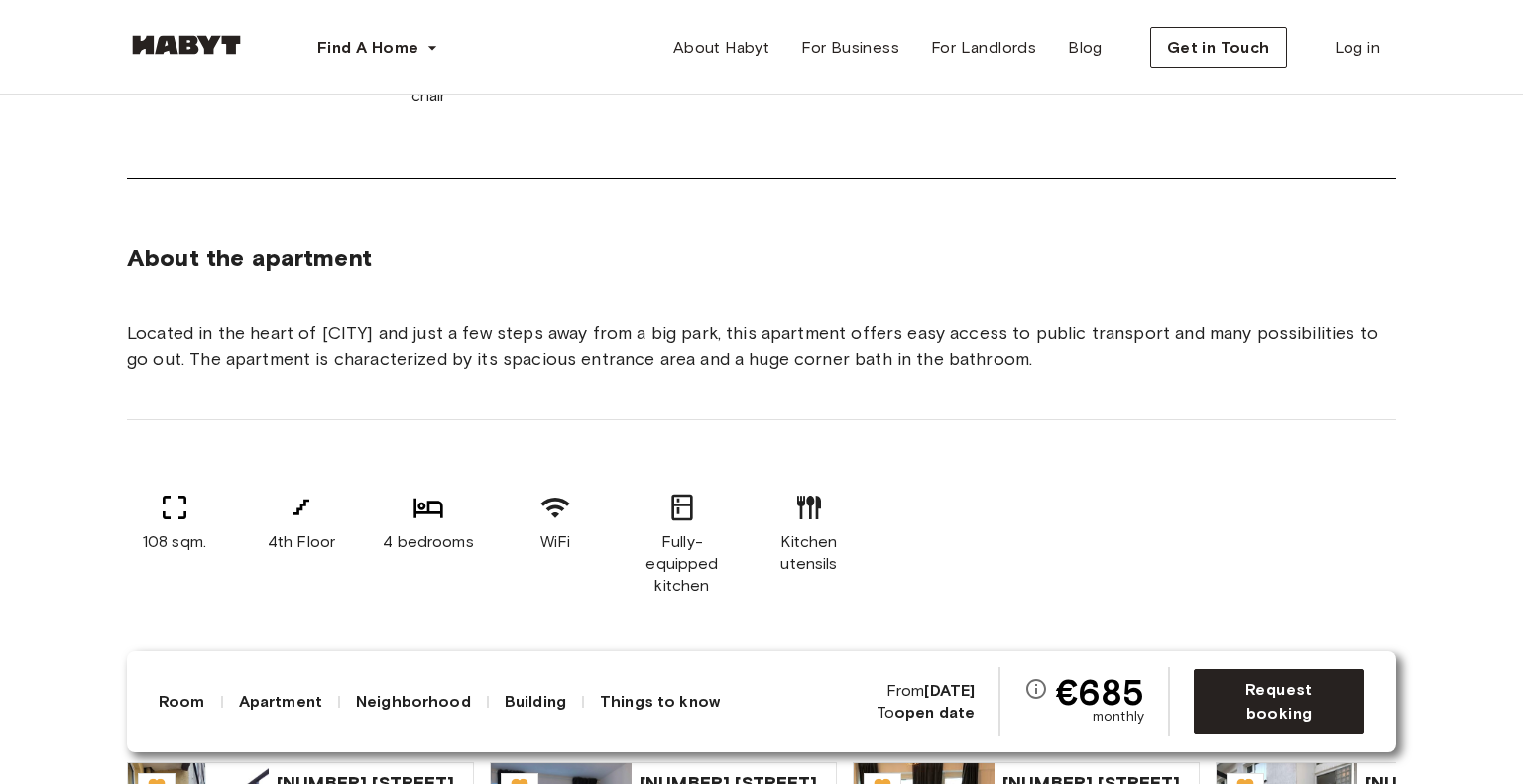 click on "Located in the heart of Frankfurt and just a few steps away from a big park, this apartment offers easy access to public transport and many possibilities to go out. The apartment is characterized by its spacious entrance area and a huge corner bath in the bathroom." at bounding box center [762, 346] 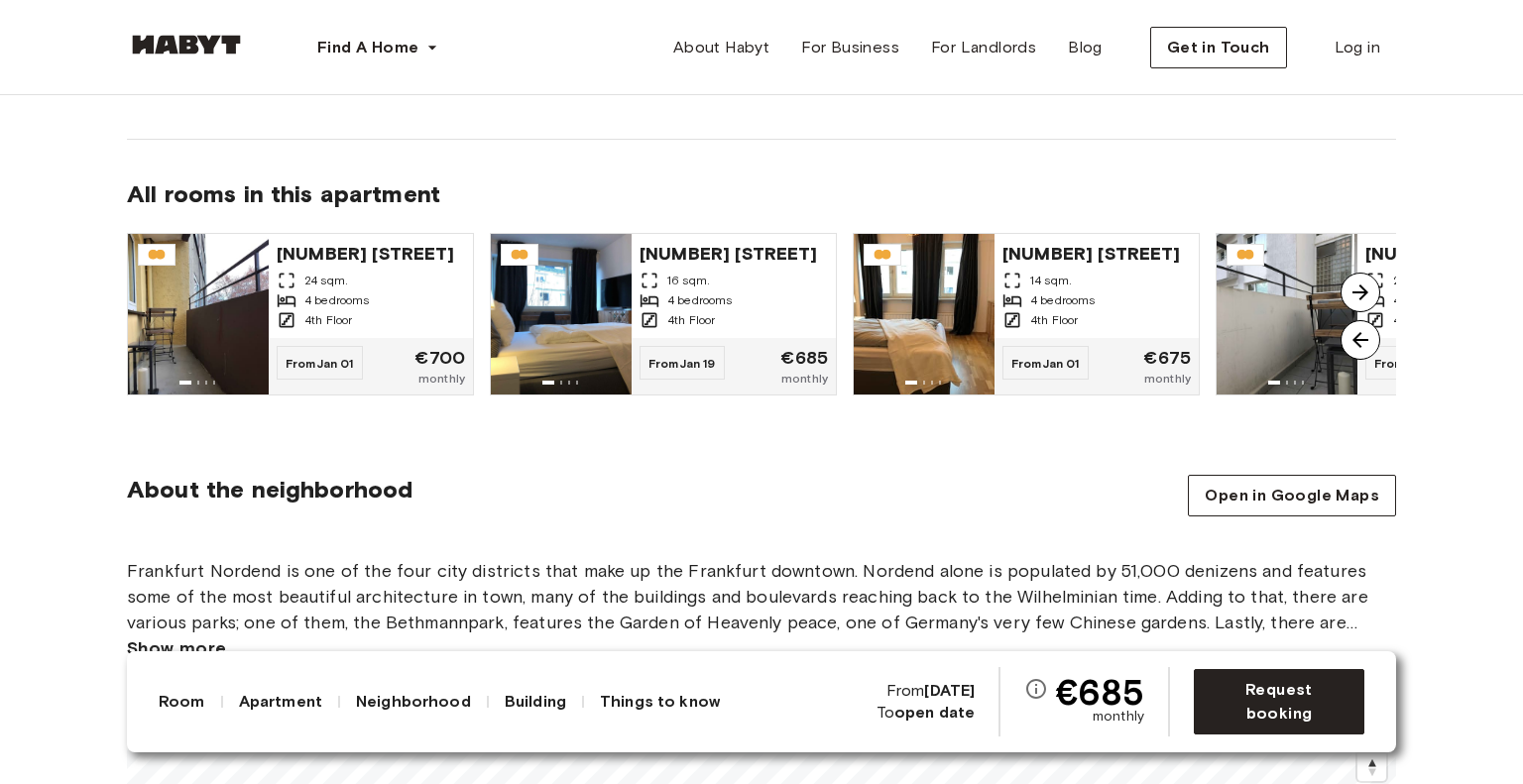 scroll, scrollTop: 1422, scrollLeft: 0, axis: vertical 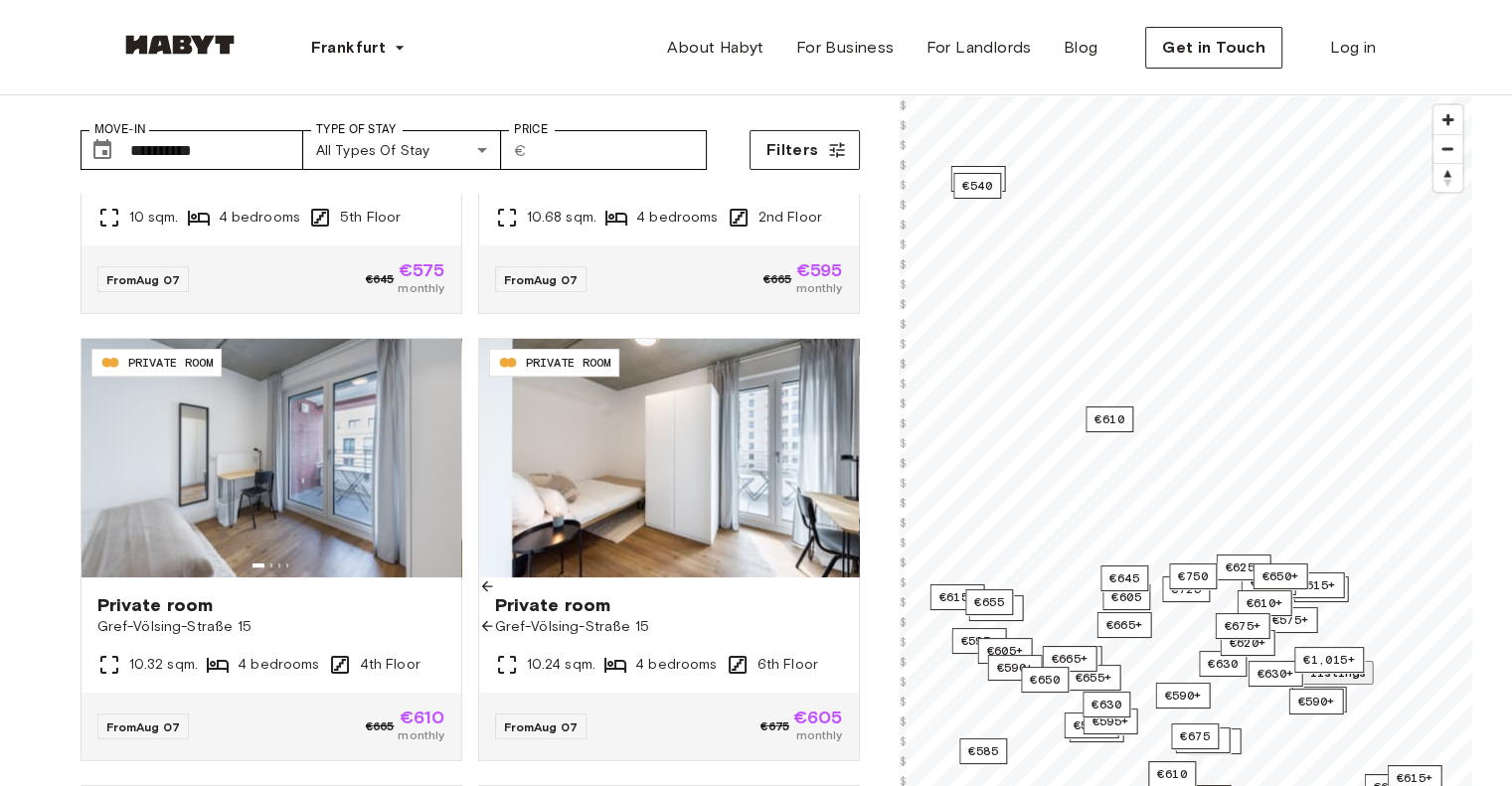click on "Gref-Völsing-Straße 15" at bounding box center (669, 627) 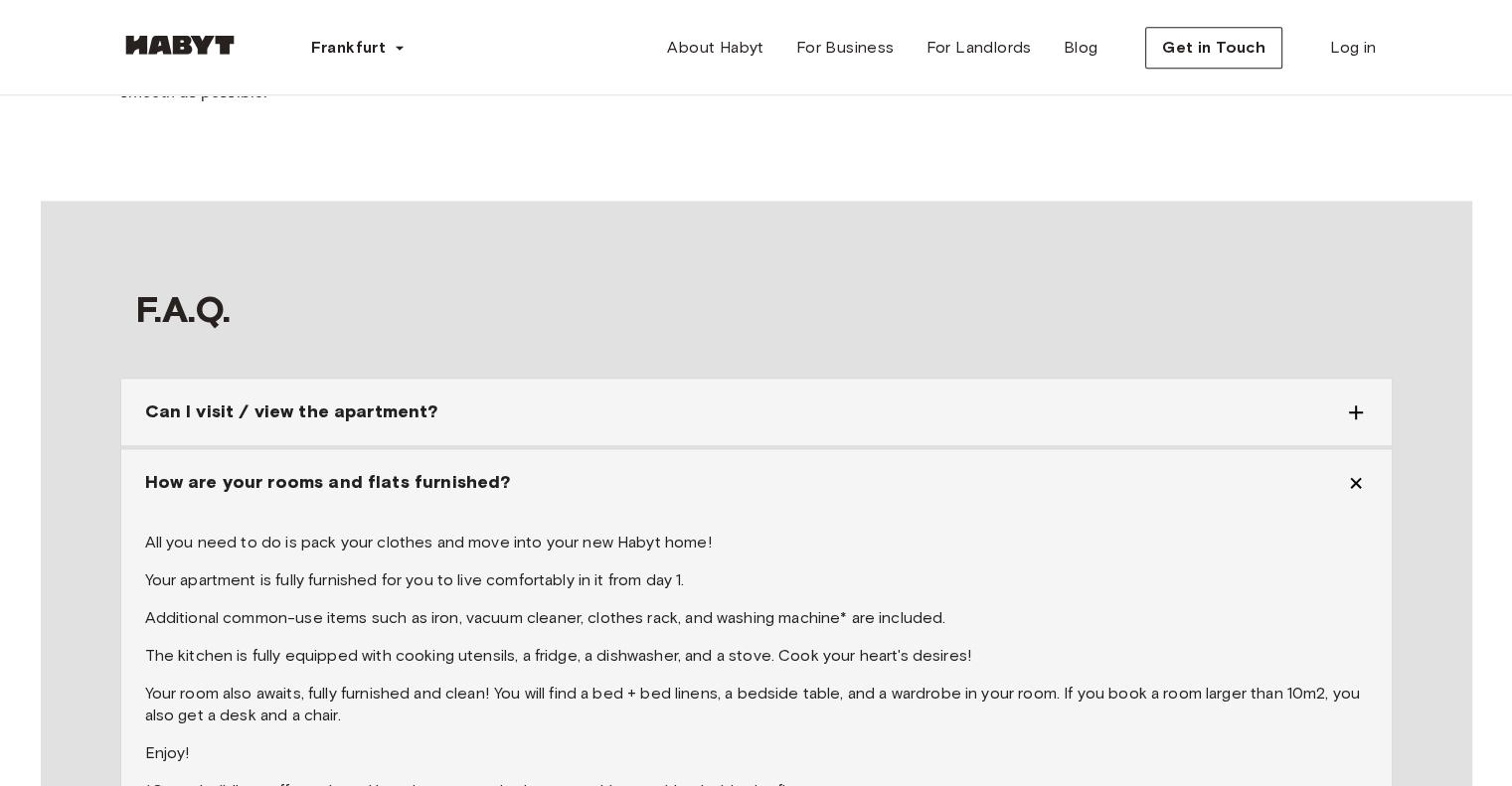 scroll, scrollTop: 2230, scrollLeft: 0, axis: vertical 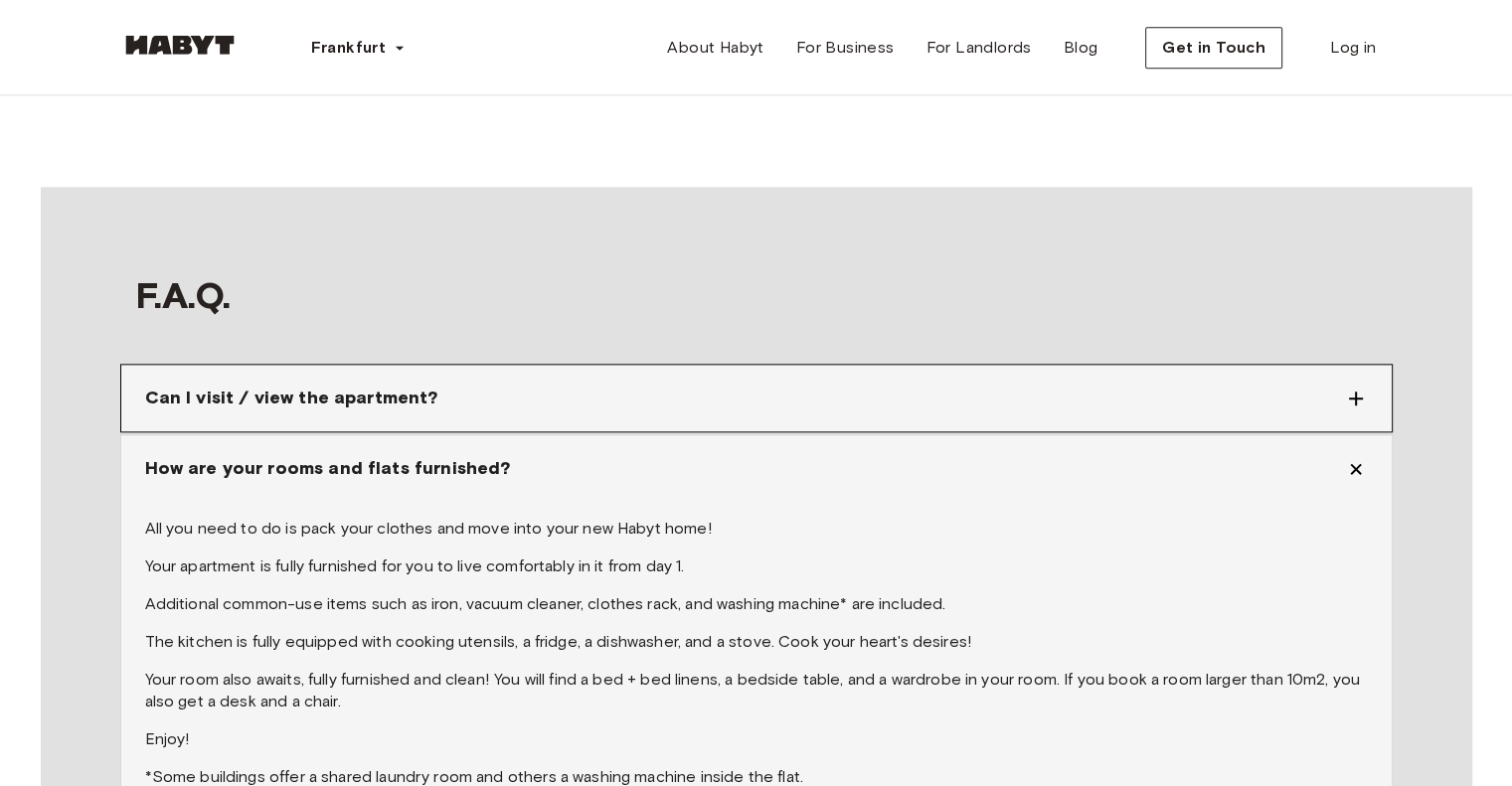 click on "Can I visit / view the apartment?" at bounding box center [756, 397] 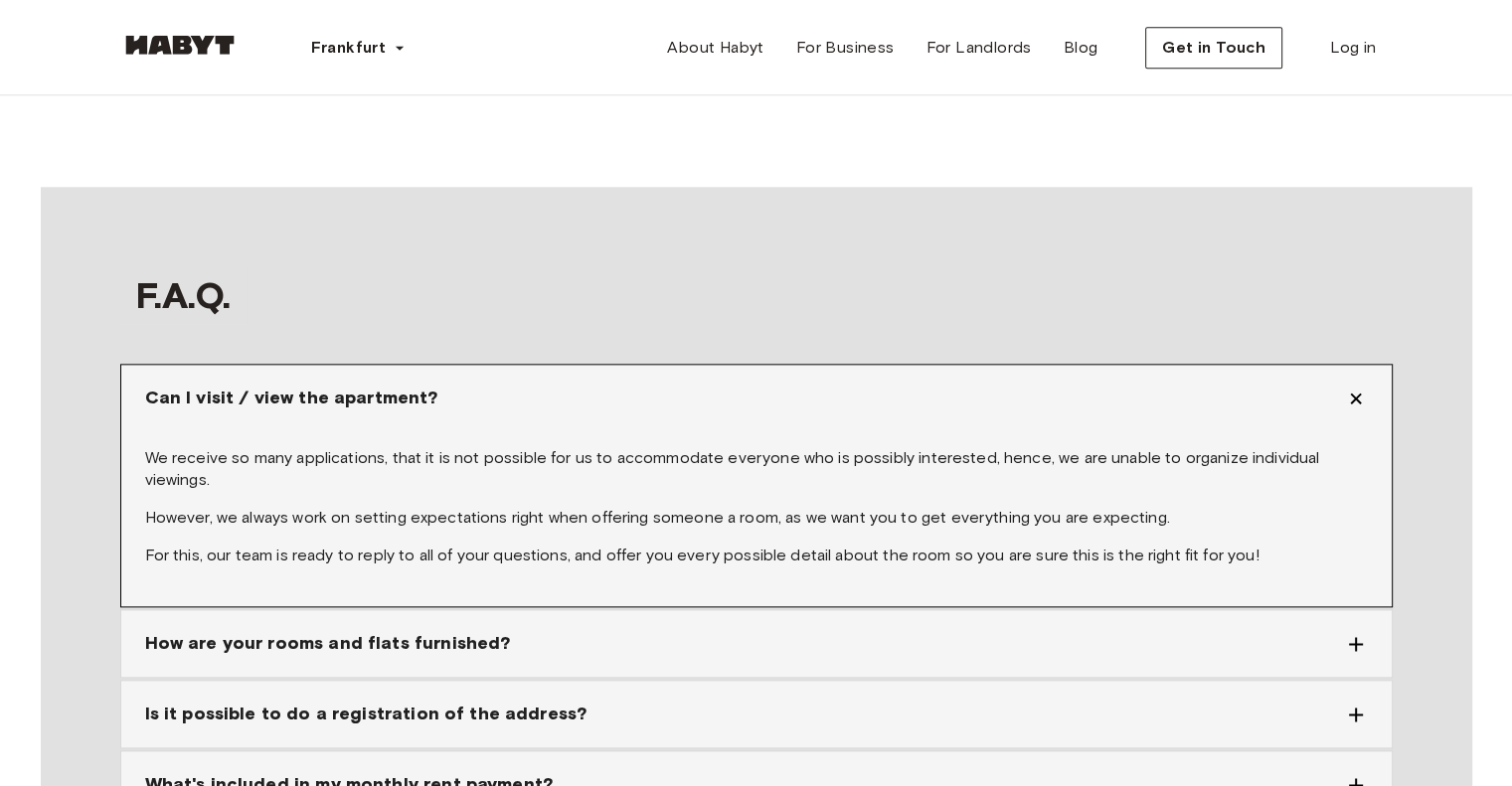 click on "For this, our team is ready to reply to all of your questions, and offer you every possible detail about the room so you are sure this is the right fit for you!" at bounding box center (756, 555) 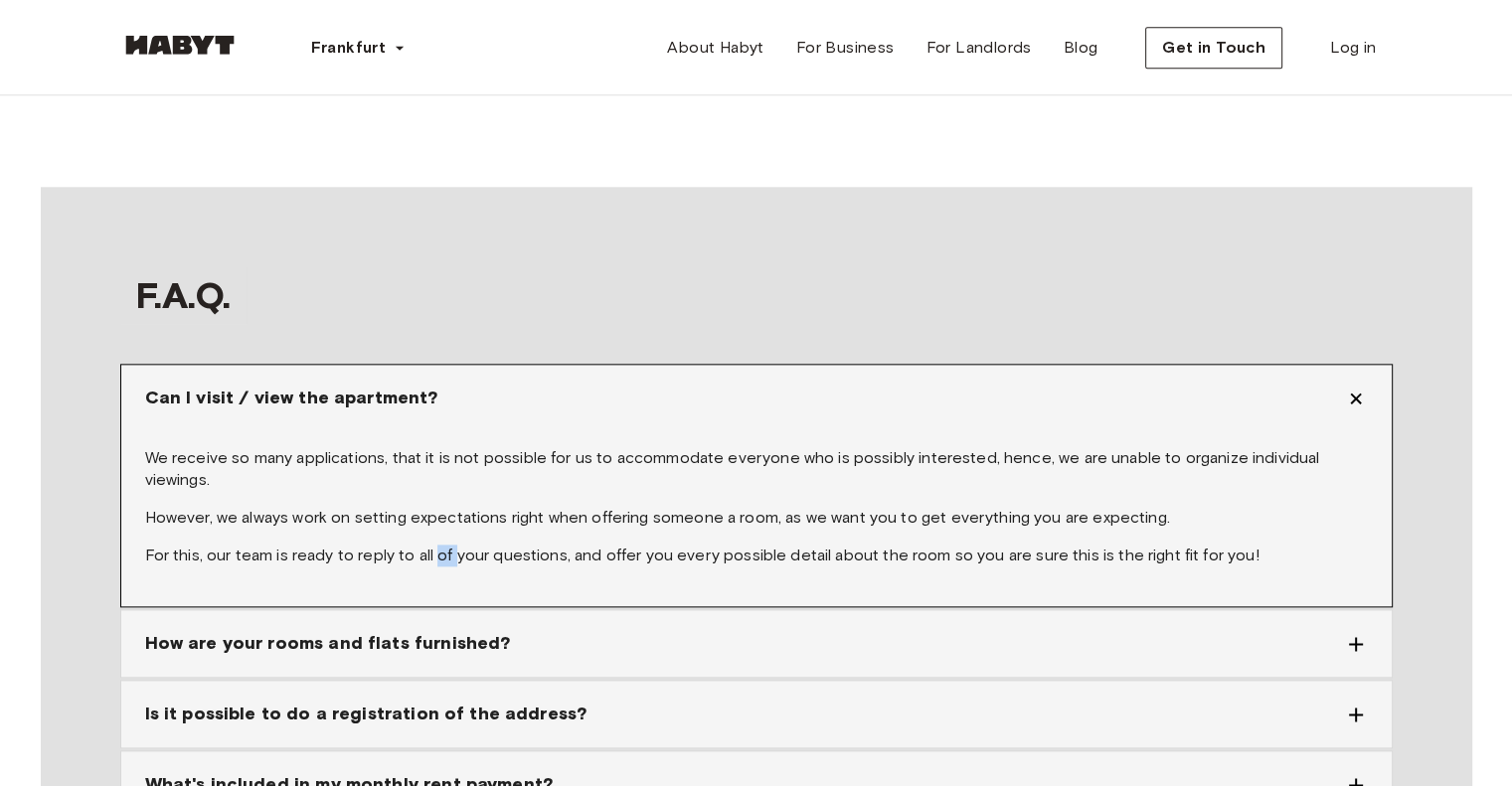 click on "For this, our team is ready to reply to all of your questions, and offer you every possible detail about the room so you are sure this is the right fit for you!" at bounding box center [756, 555] 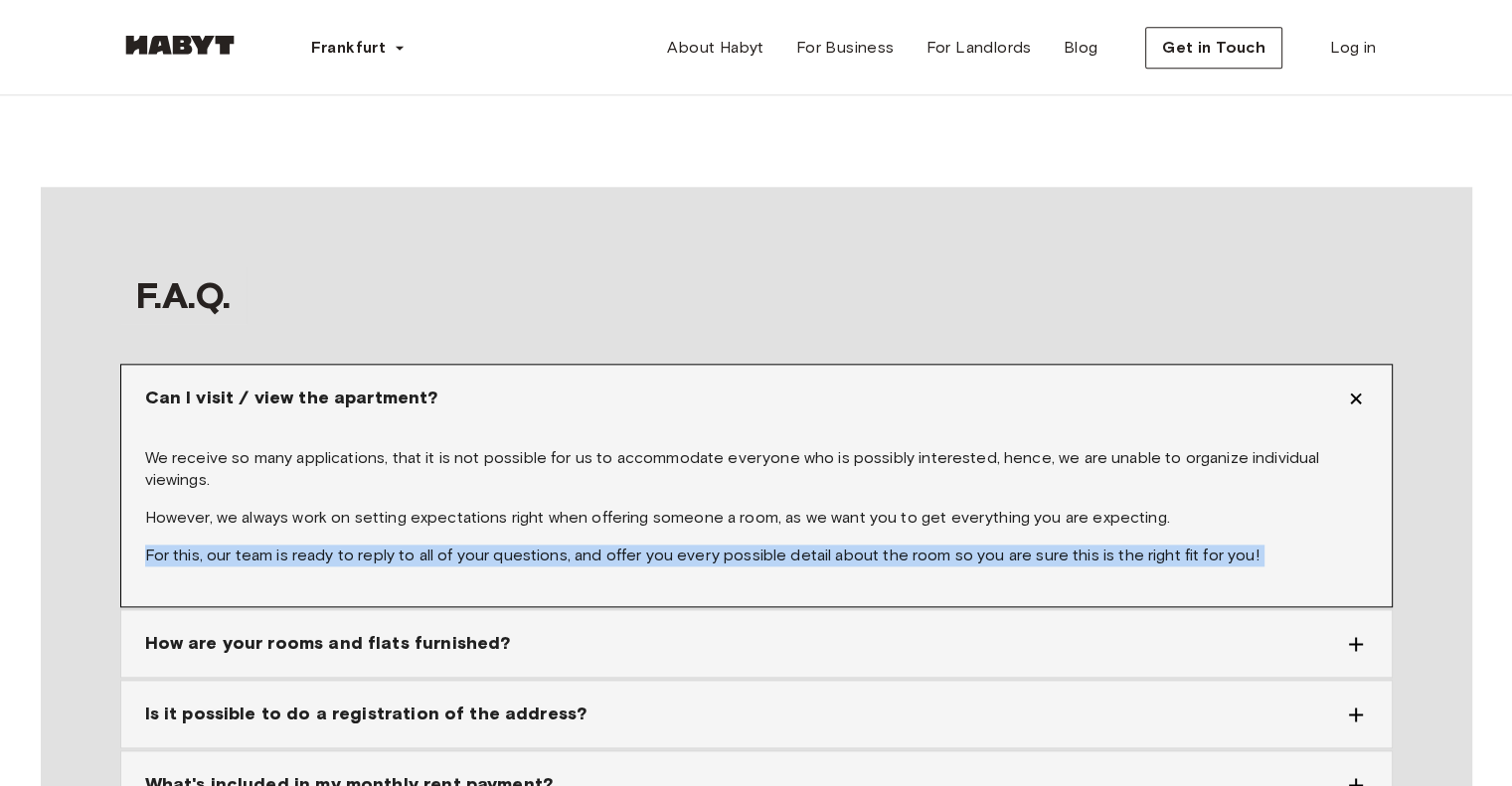 click on "For this, our team is ready to reply to all of your questions, and offer you every possible detail about the room so you are sure this is the right fit for you!" at bounding box center (756, 555) 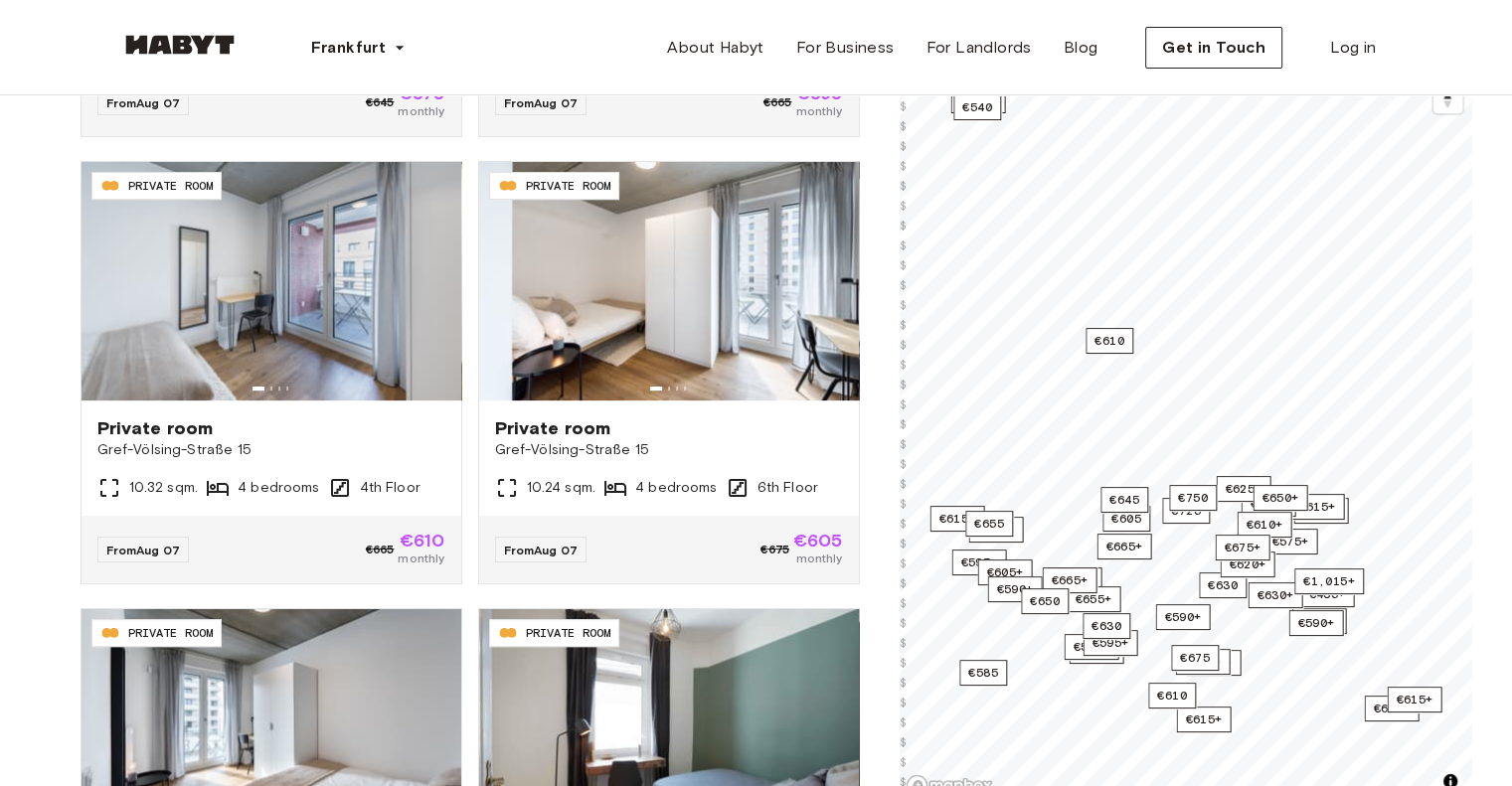 scroll, scrollTop: 8, scrollLeft: 0, axis: vertical 